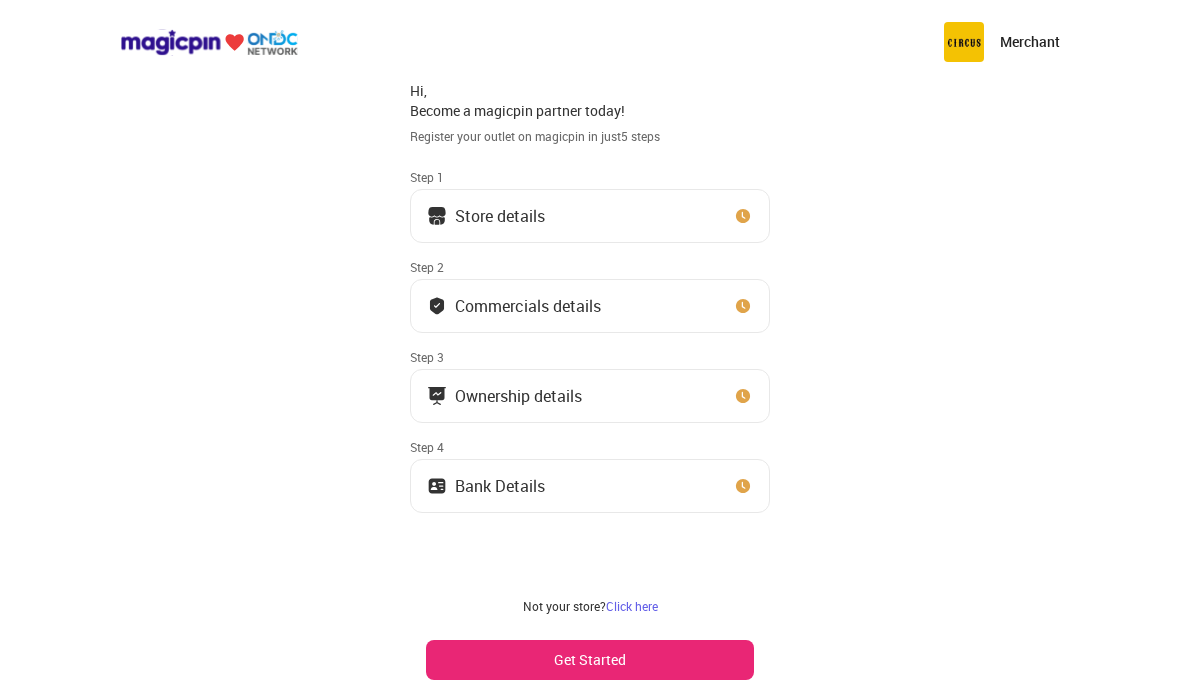 scroll, scrollTop: 0, scrollLeft: 0, axis: both 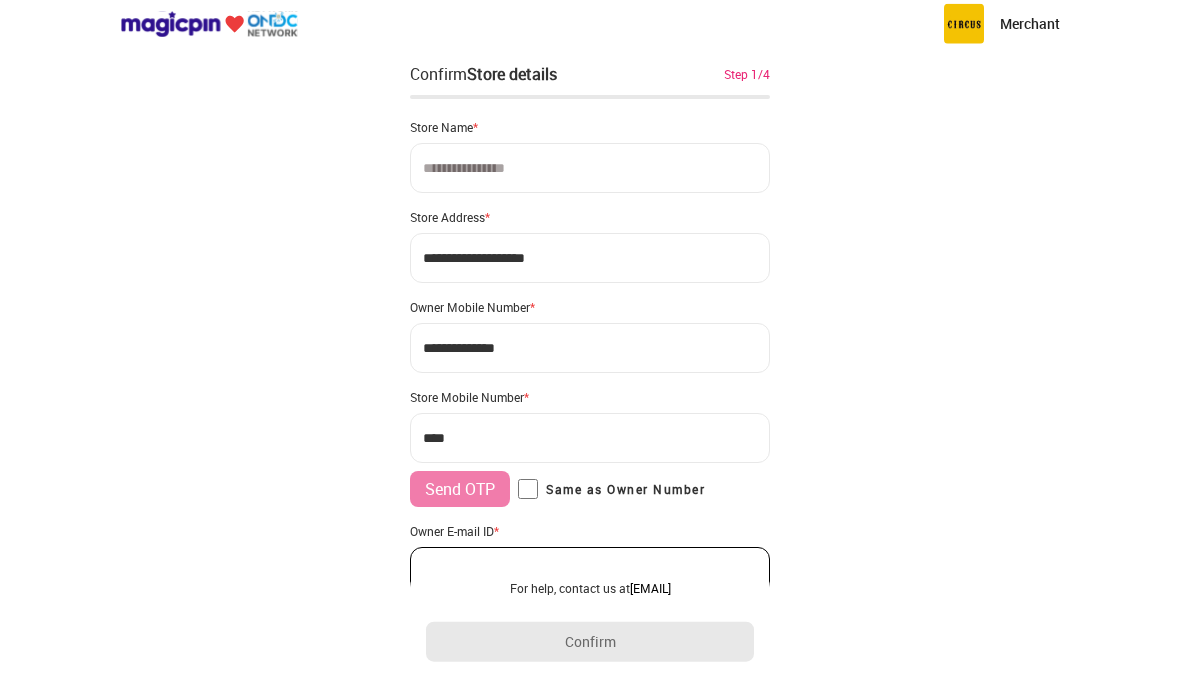 click at bounding box center [590, 186] 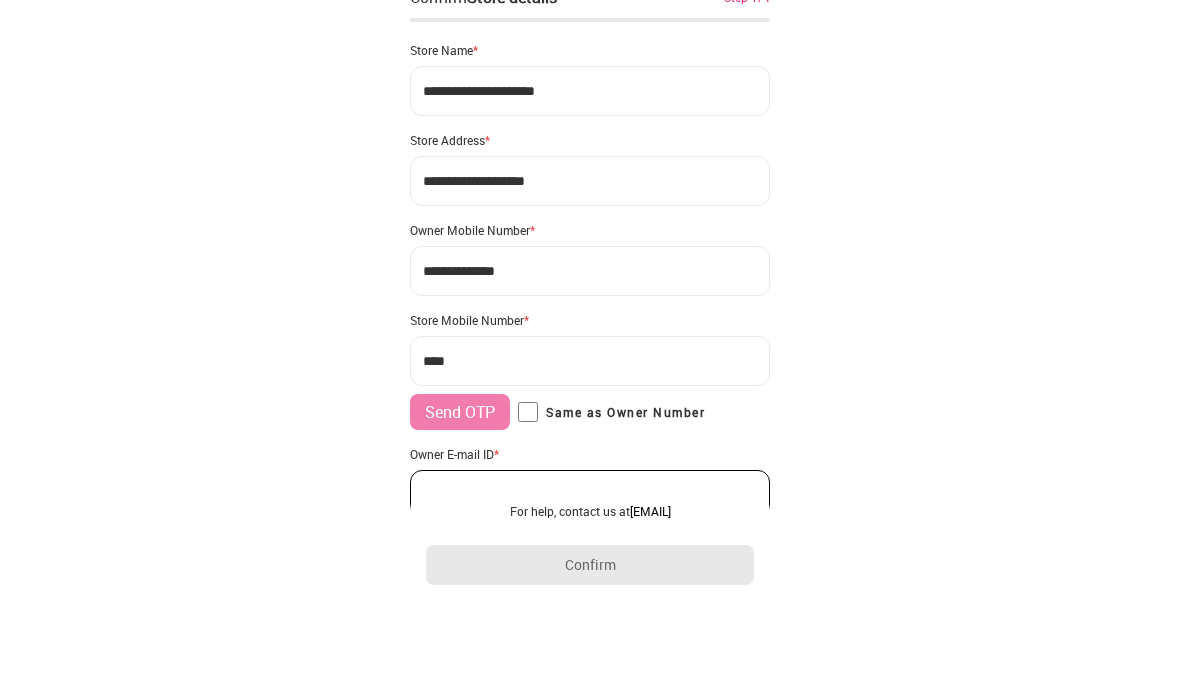 type on "**********" 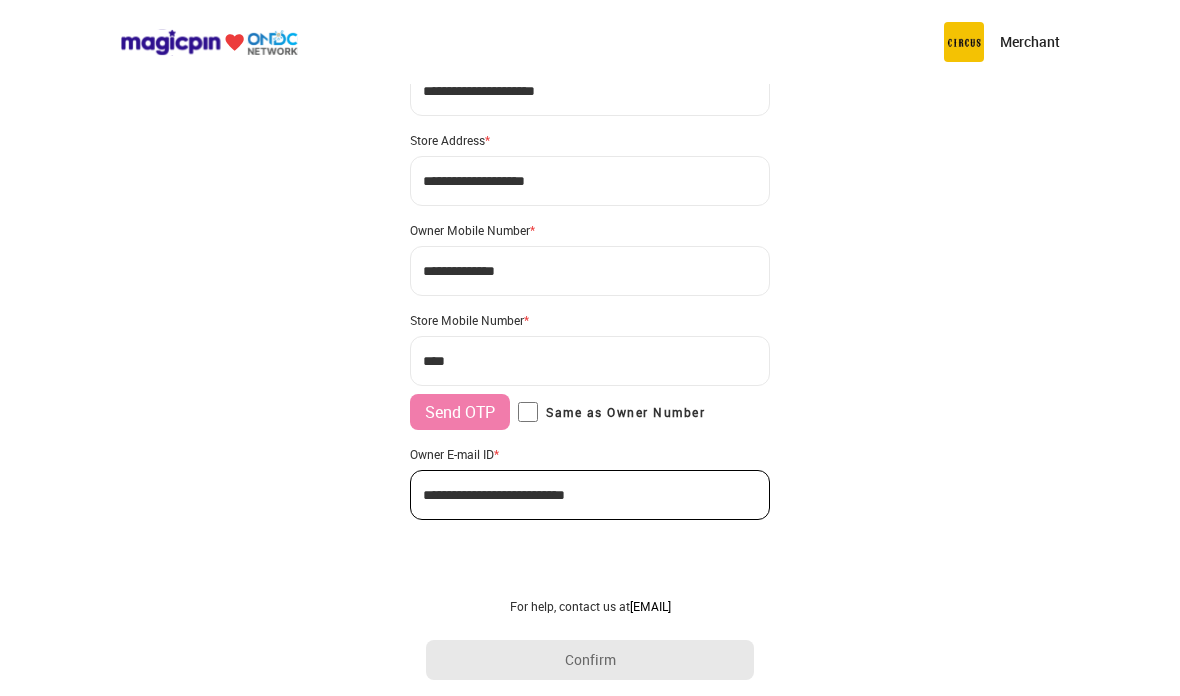 click on "**********" at bounding box center (590, 181) 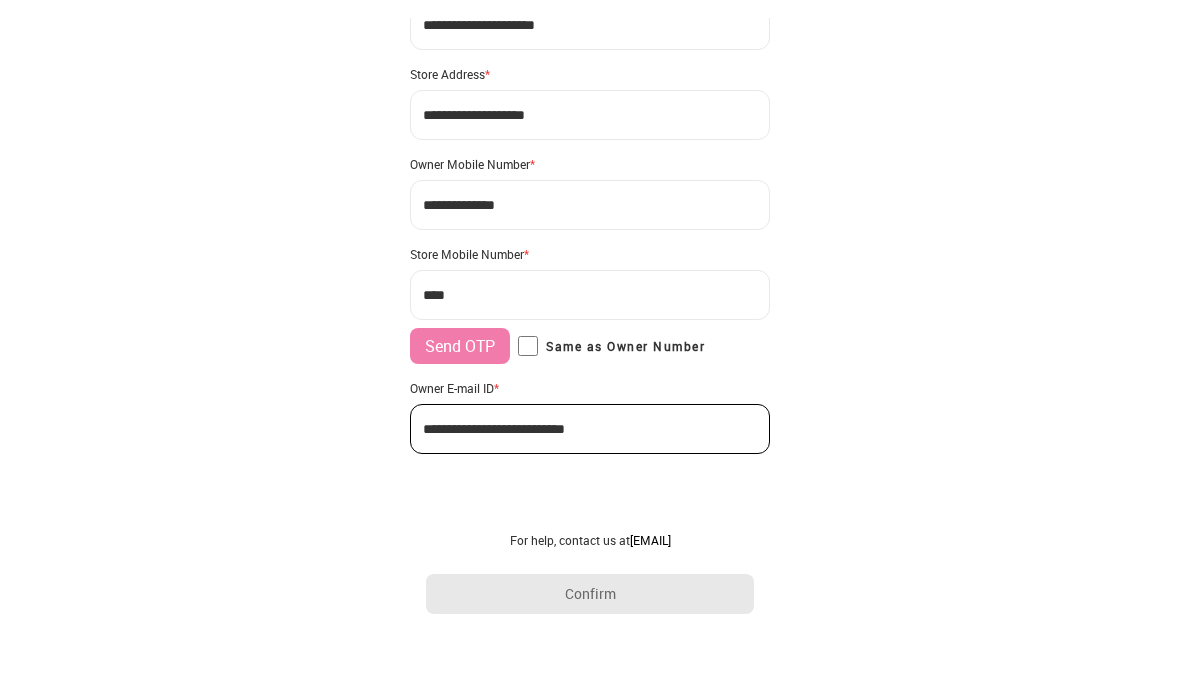 type on "**********" 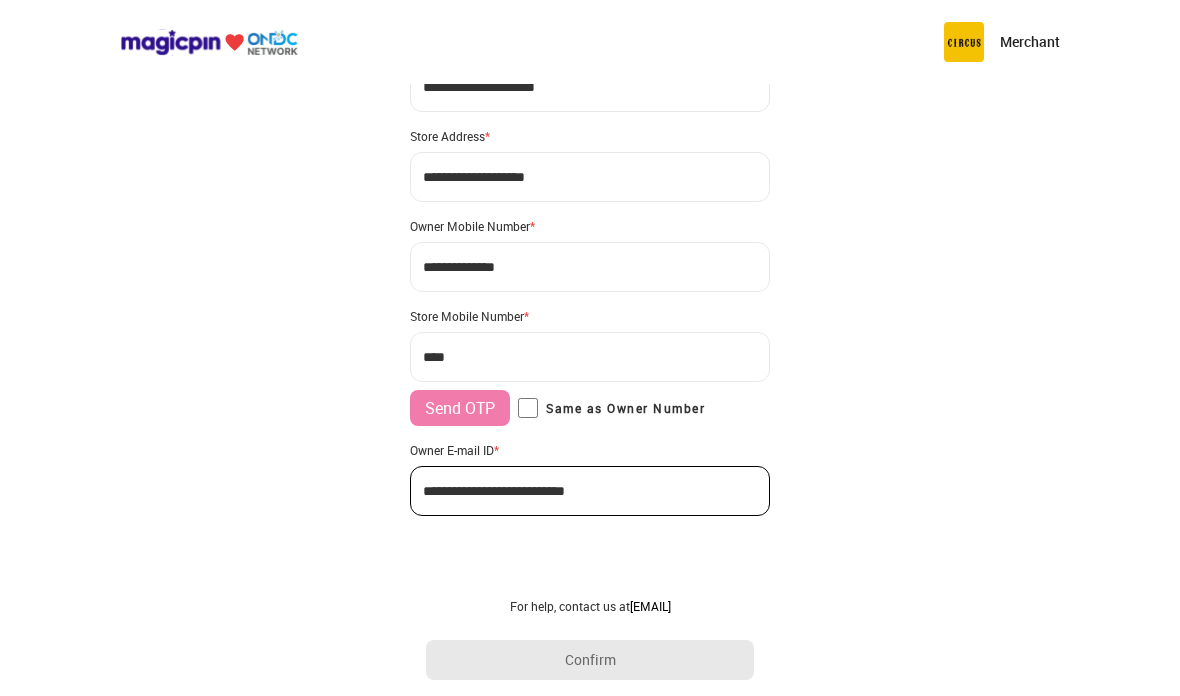 type on "**********" 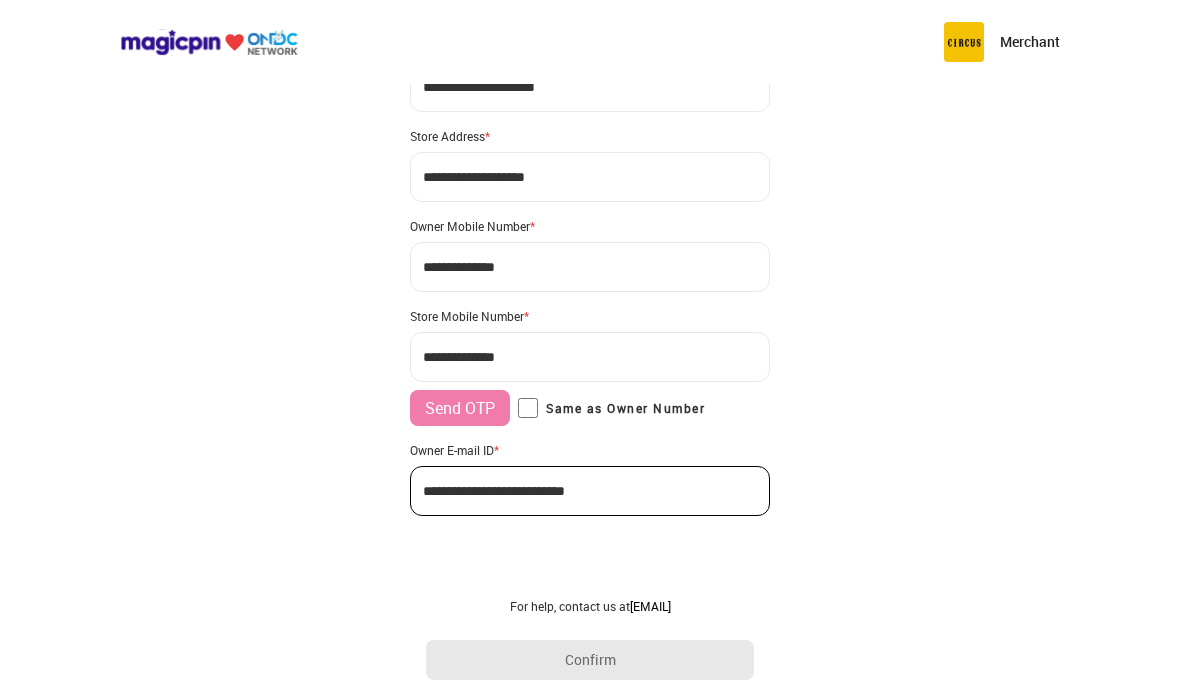 scroll, scrollTop: 83, scrollLeft: 0, axis: vertical 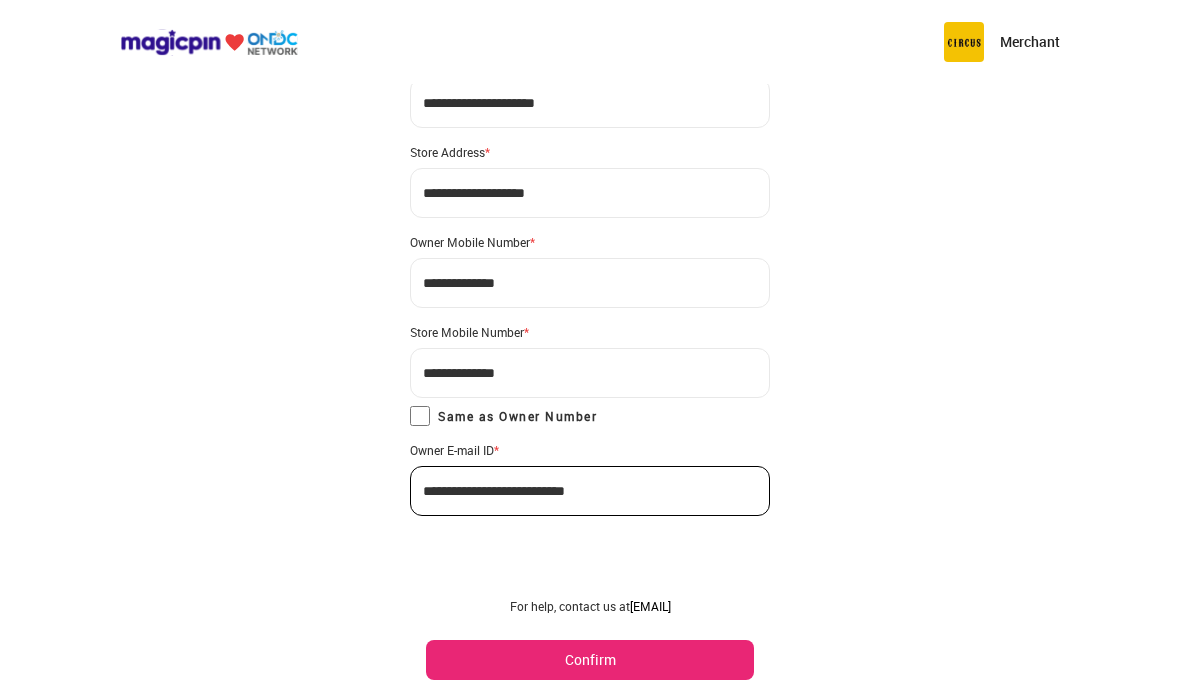 click on "Confirm" at bounding box center (590, 660) 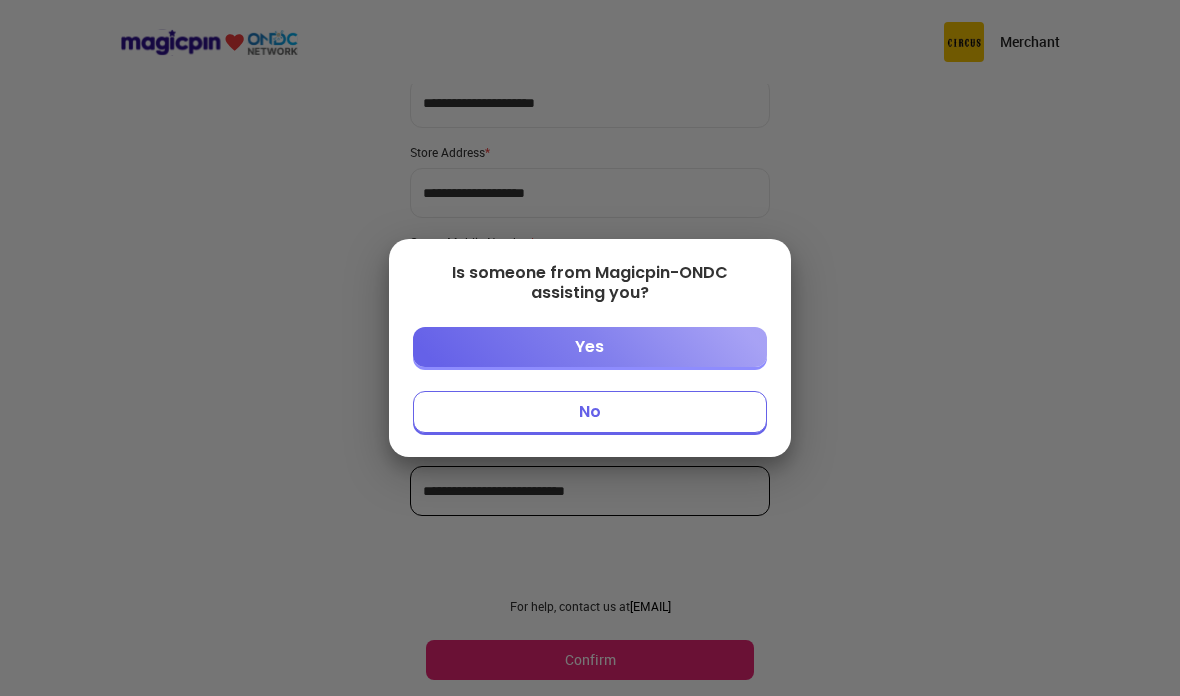 click on "Yes" at bounding box center [589, 347] 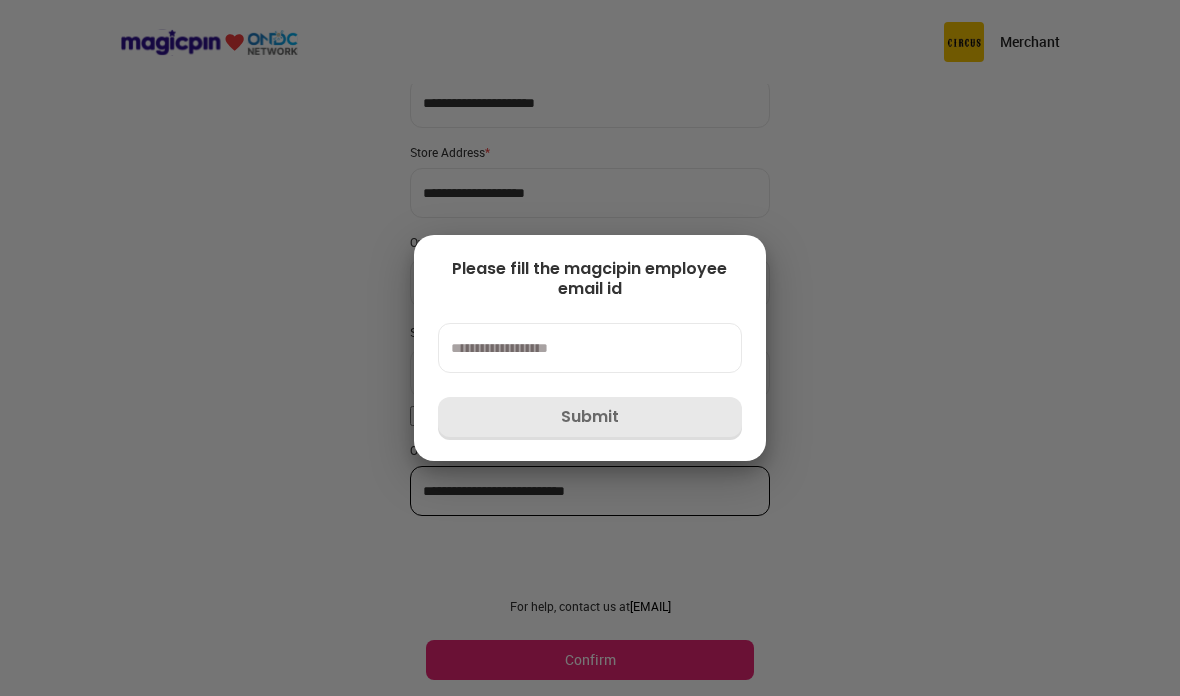 click at bounding box center (590, 348) 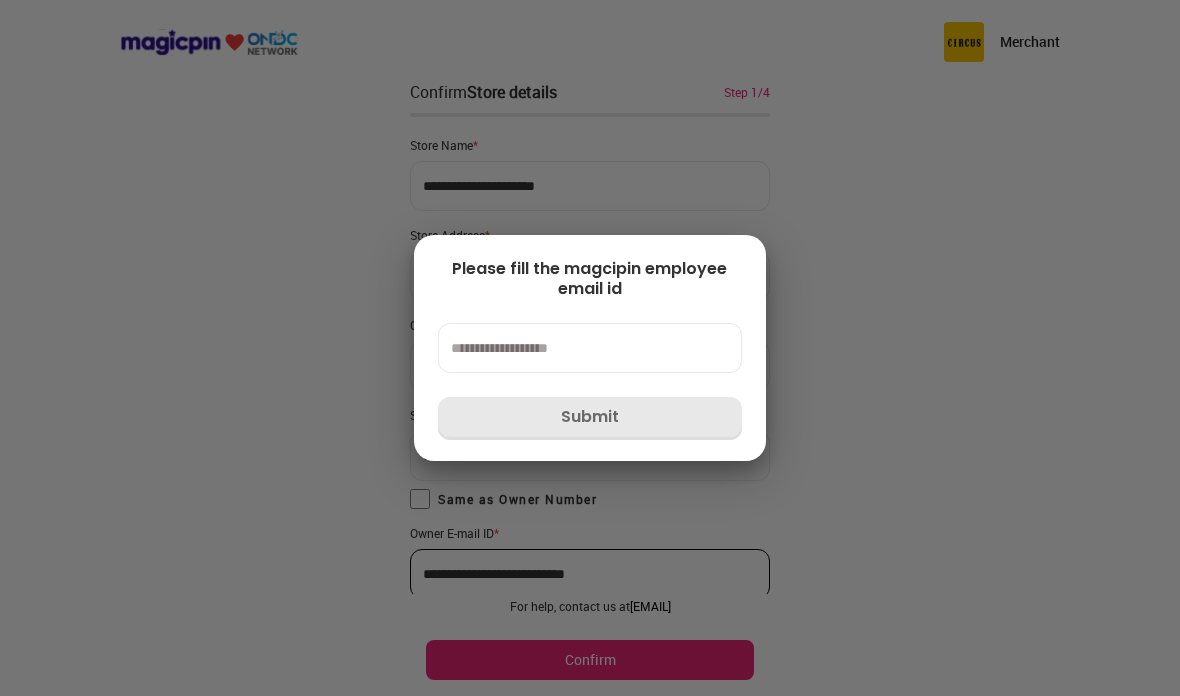 click at bounding box center [590, 348] 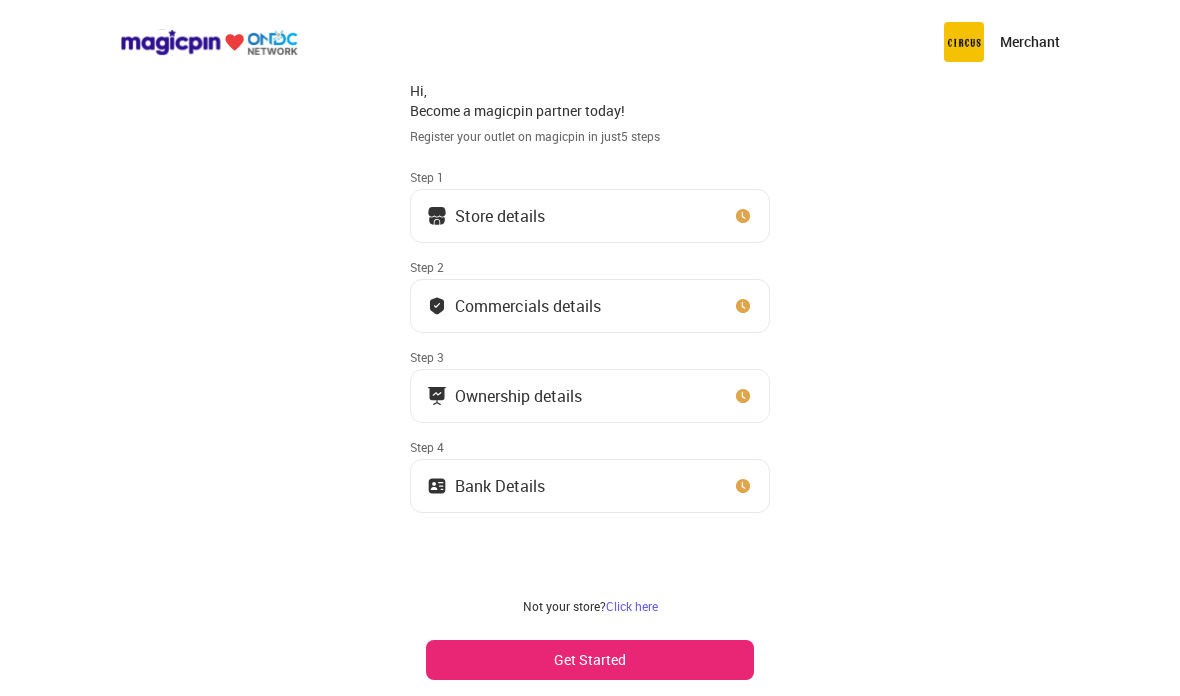 scroll, scrollTop: 0, scrollLeft: 0, axis: both 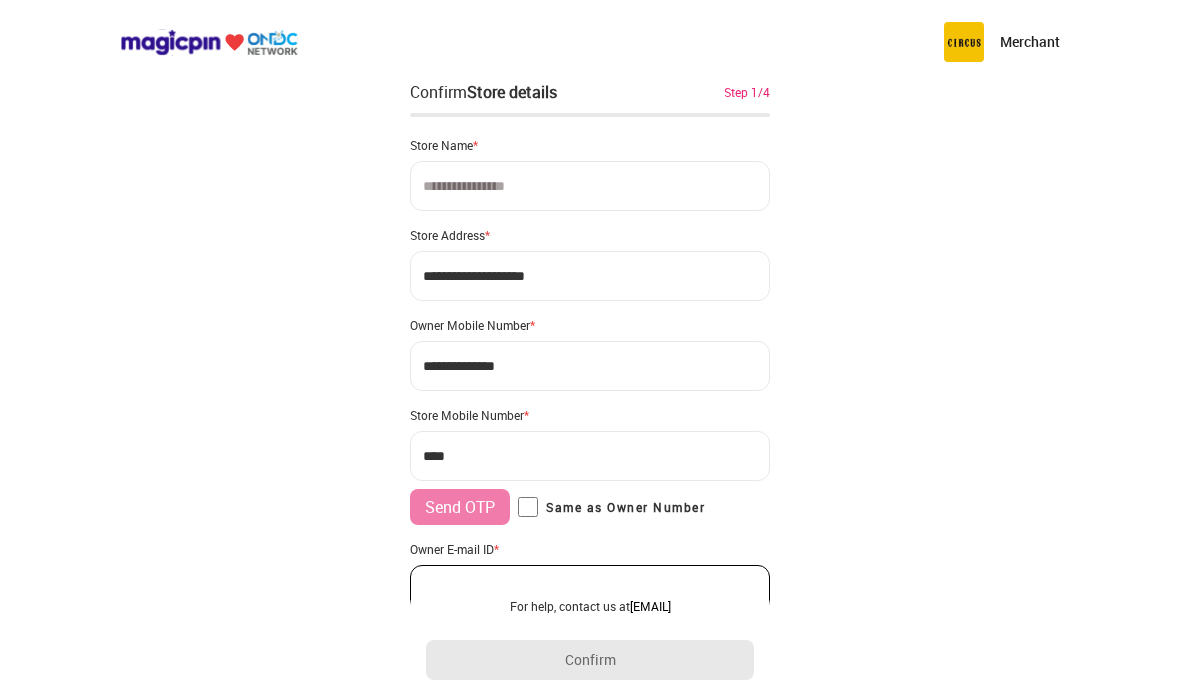 click at bounding box center [590, 186] 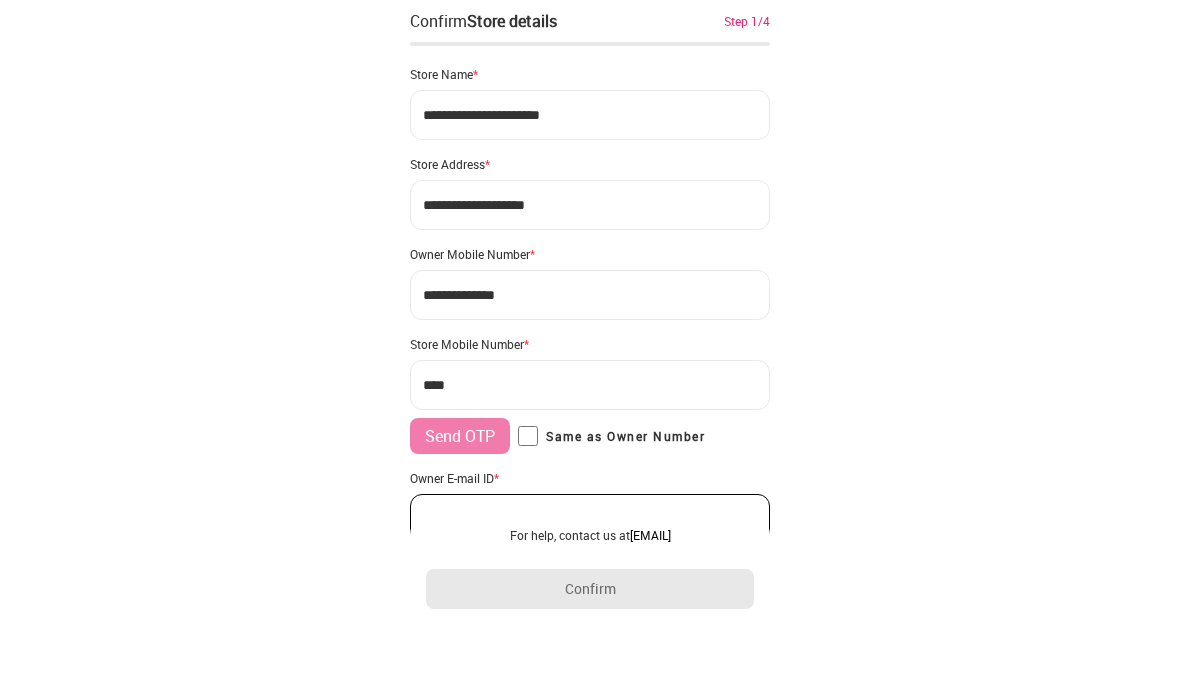 type on "**********" 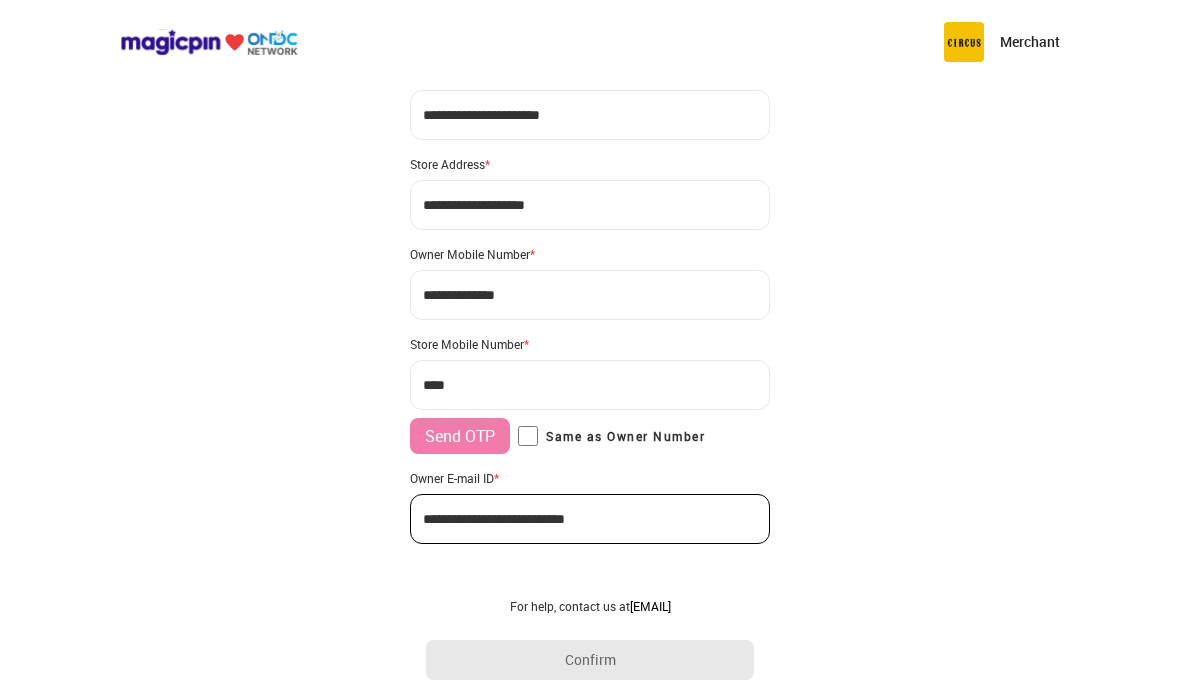 type on "**********" 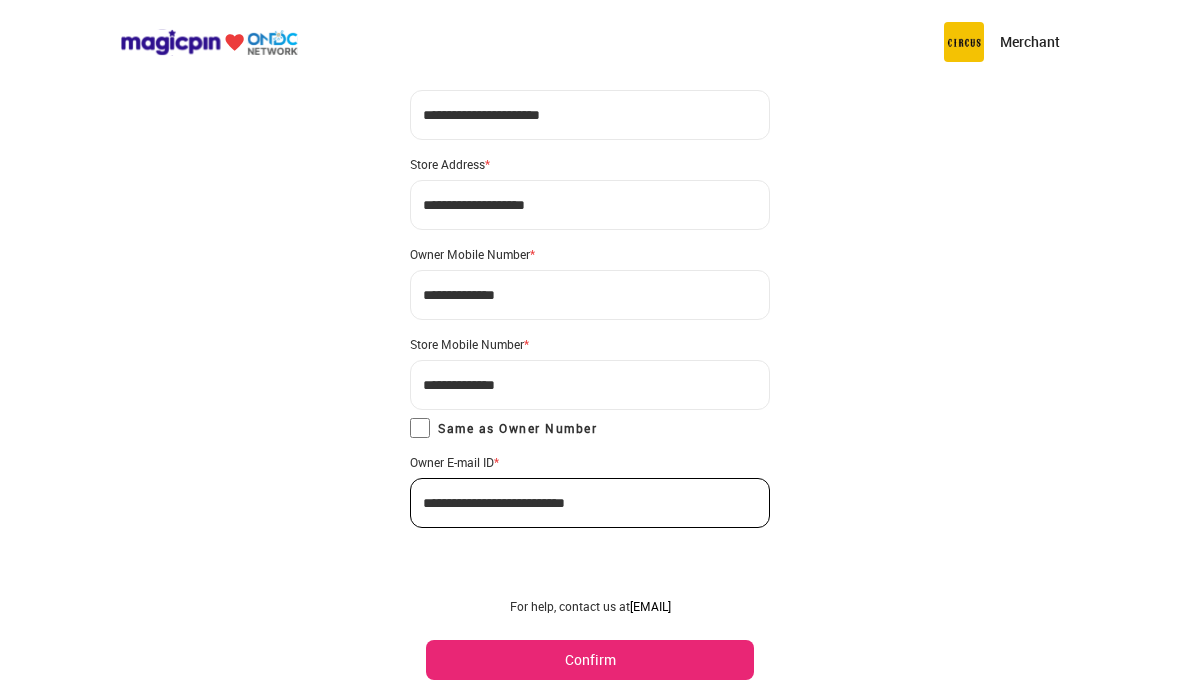 scroll, scrollTop: 83, scrollLeft: 0, axis: vertical 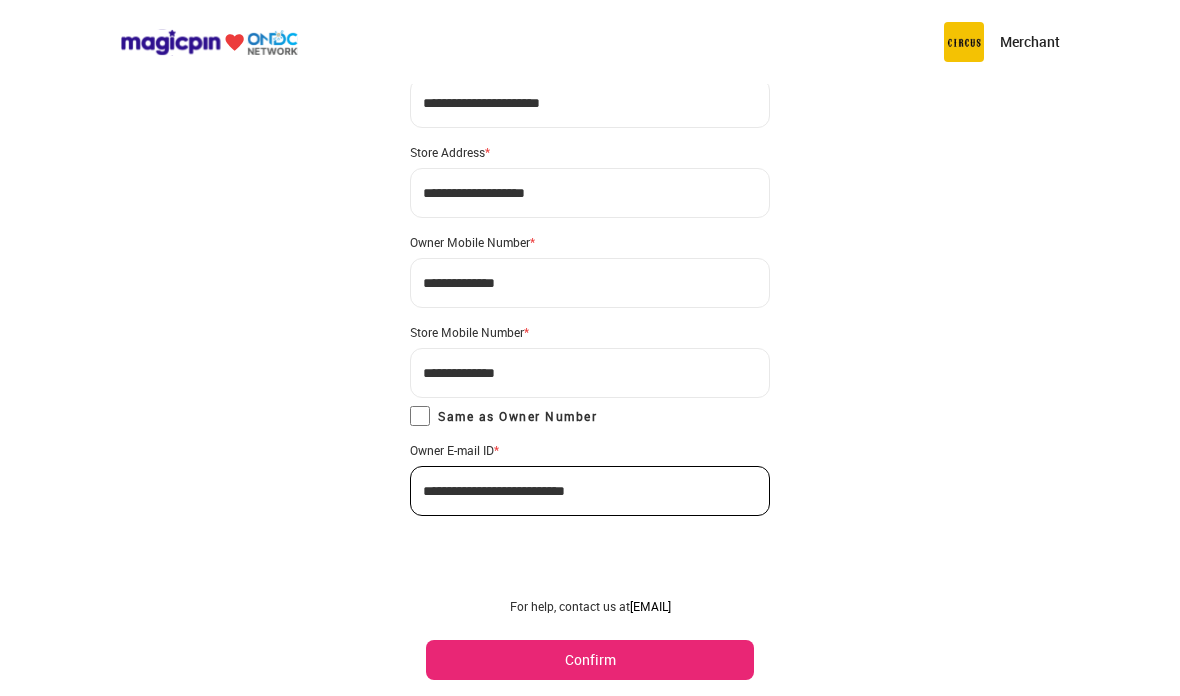 click on "Confirm" at bounding box center (590, 660) 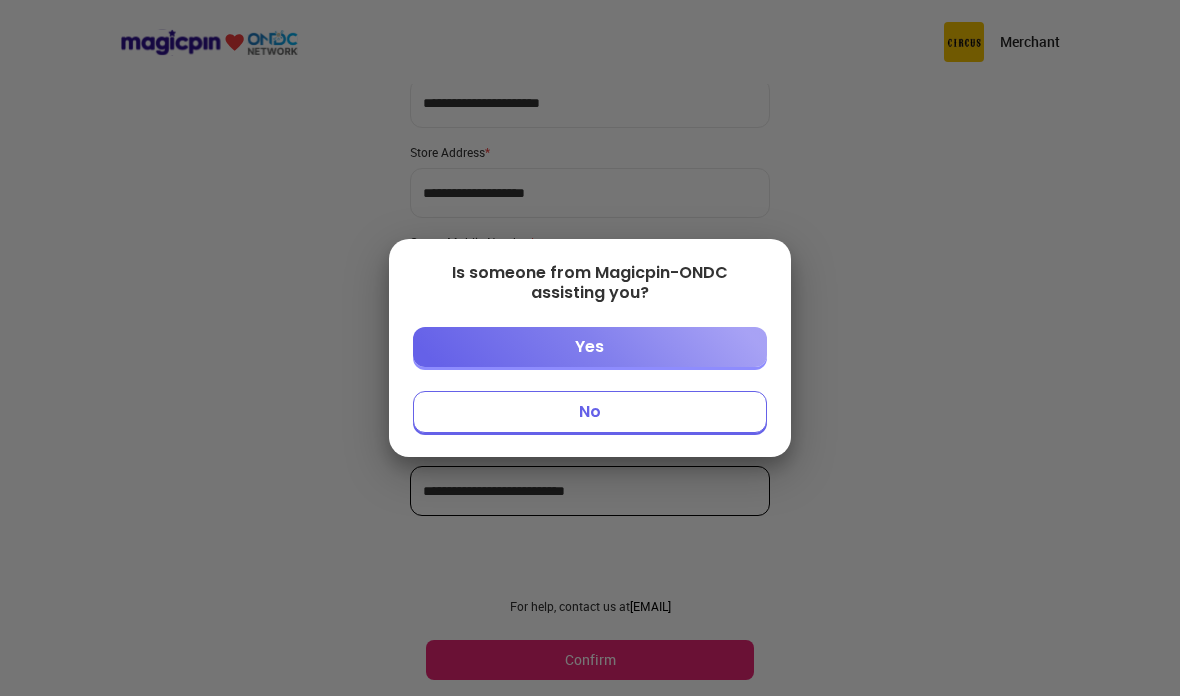 click on "No" at bounding box center (589, 412) 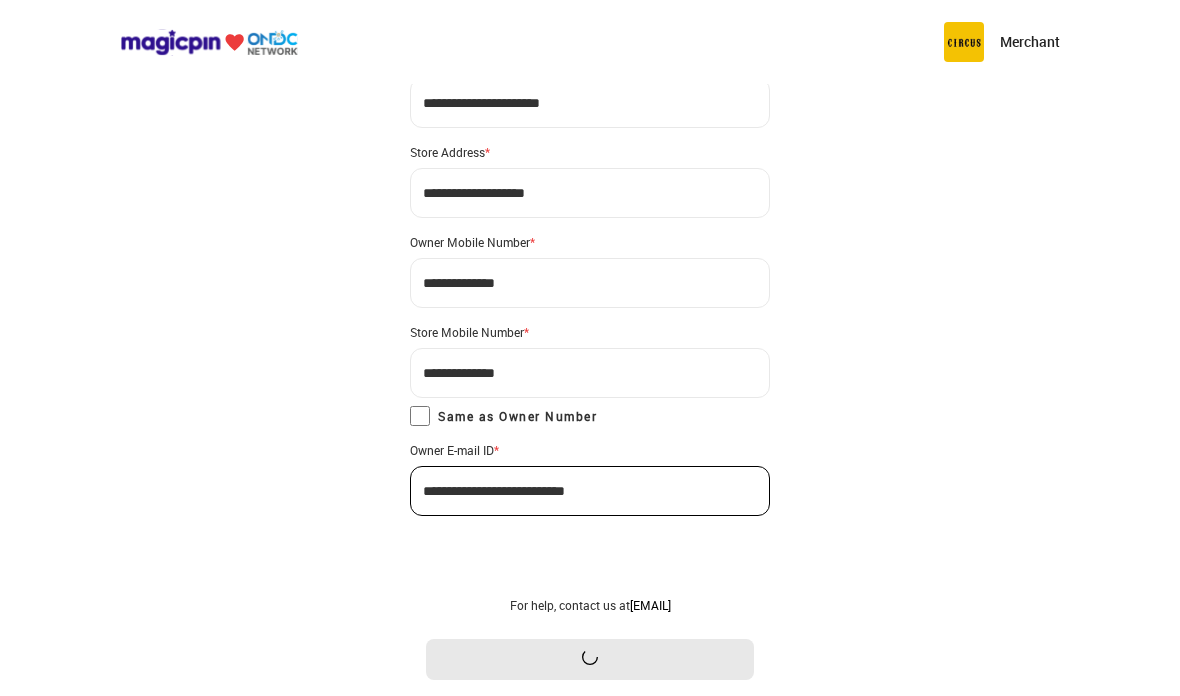 scroll, scrollTop: 80, scrollLeft: 0, axis: vertical 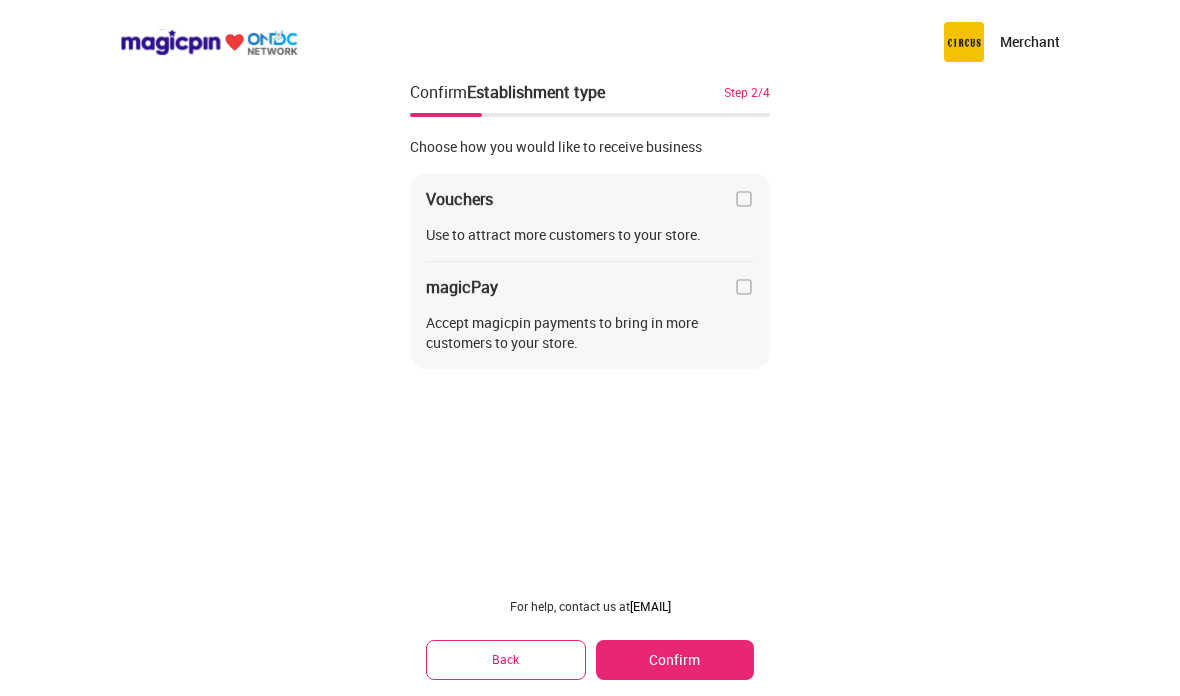 click at bounding box center (744, 199) 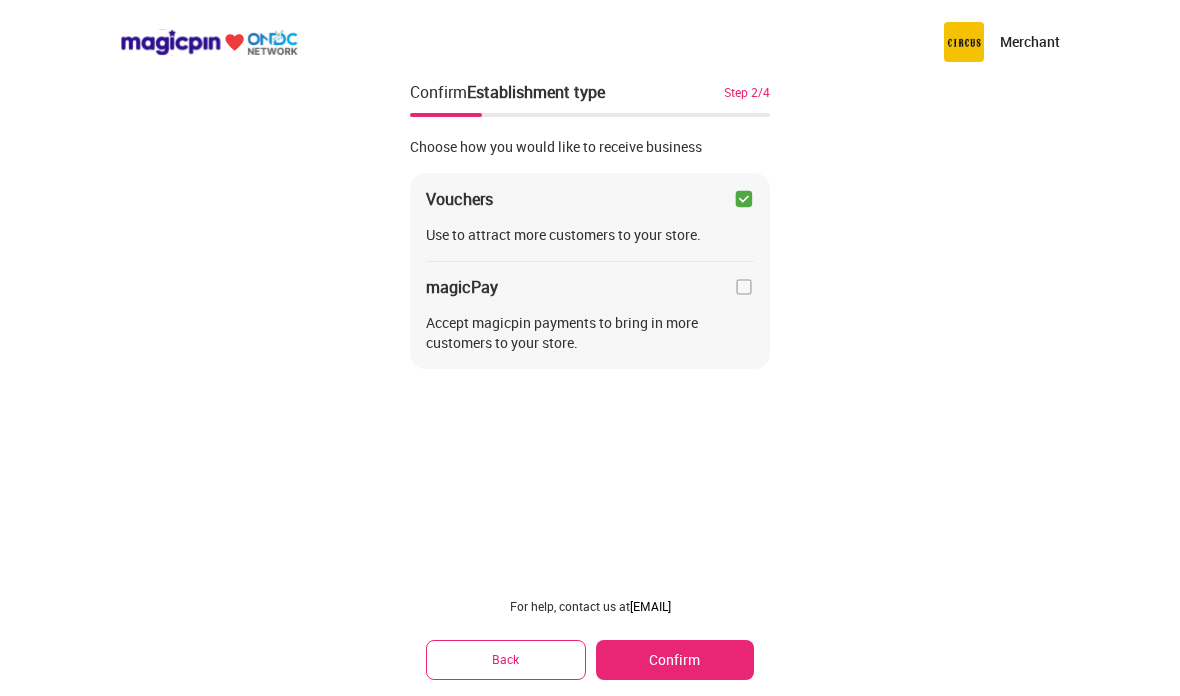 click at bounding box center [744, 287] 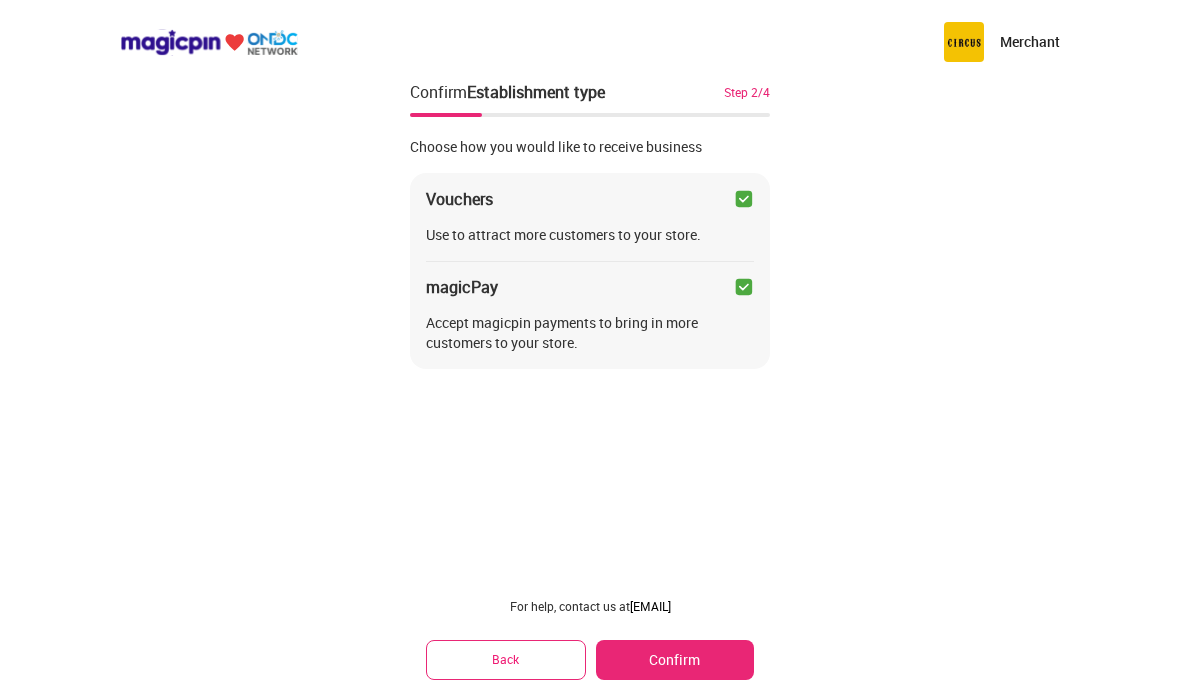 click on "Confirm" at bounding box center [675, 660] 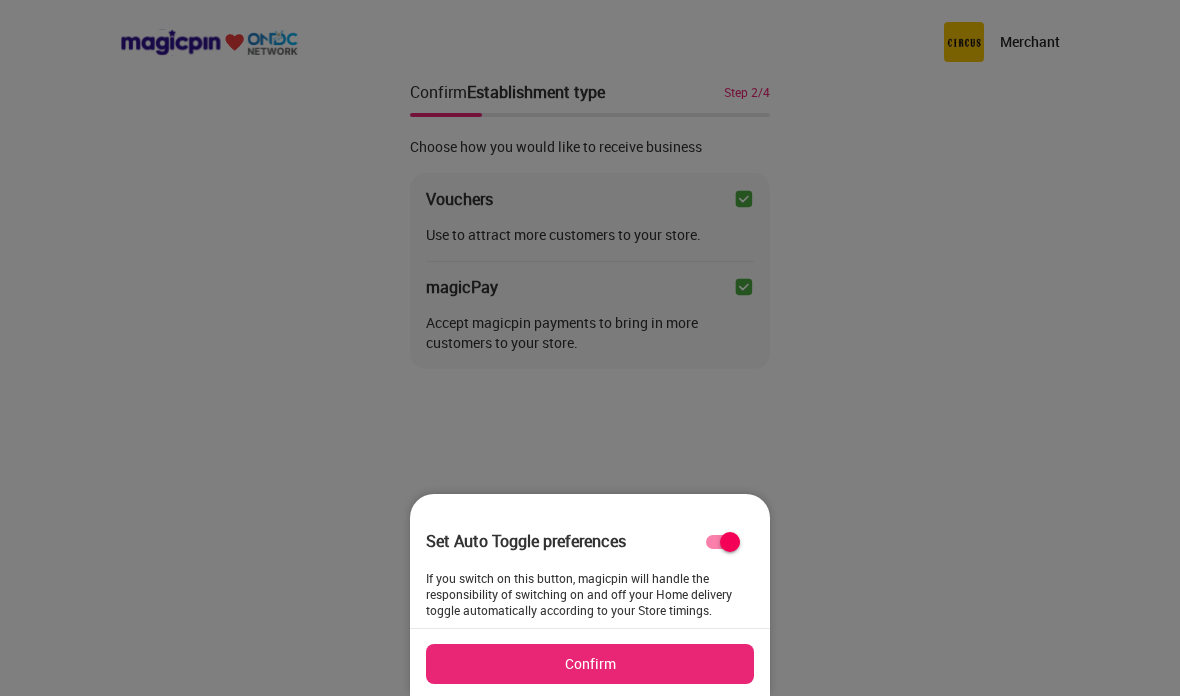 click on "Confirm" at bounding box center [590, 664] 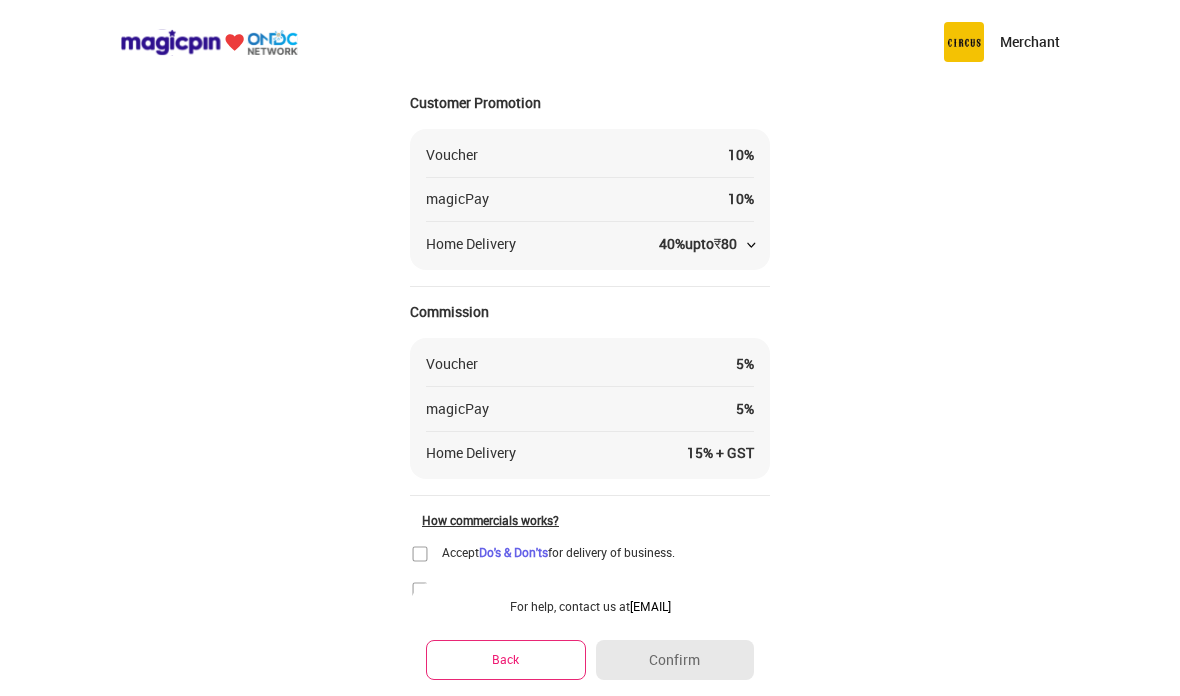 click on "Voucher 10 % magicPay 10 % Home Delivery 40 %  upto  ₹ 80" at bounding box center [590, 199] 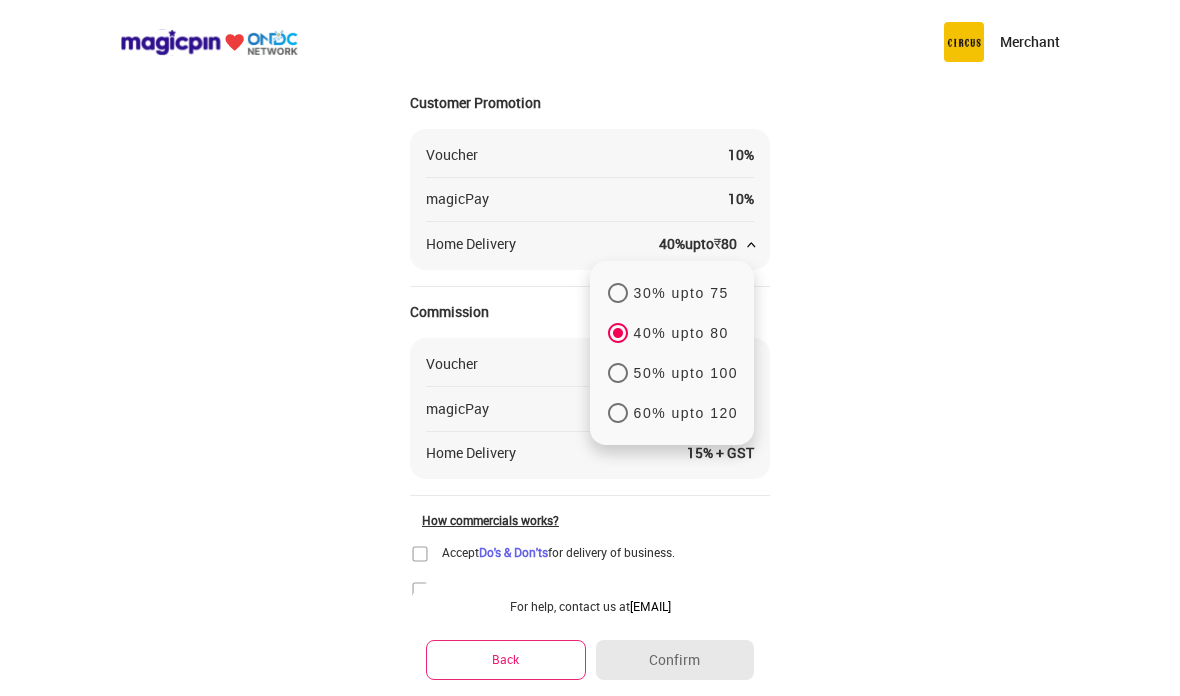 click at bounding box center (752, 245) 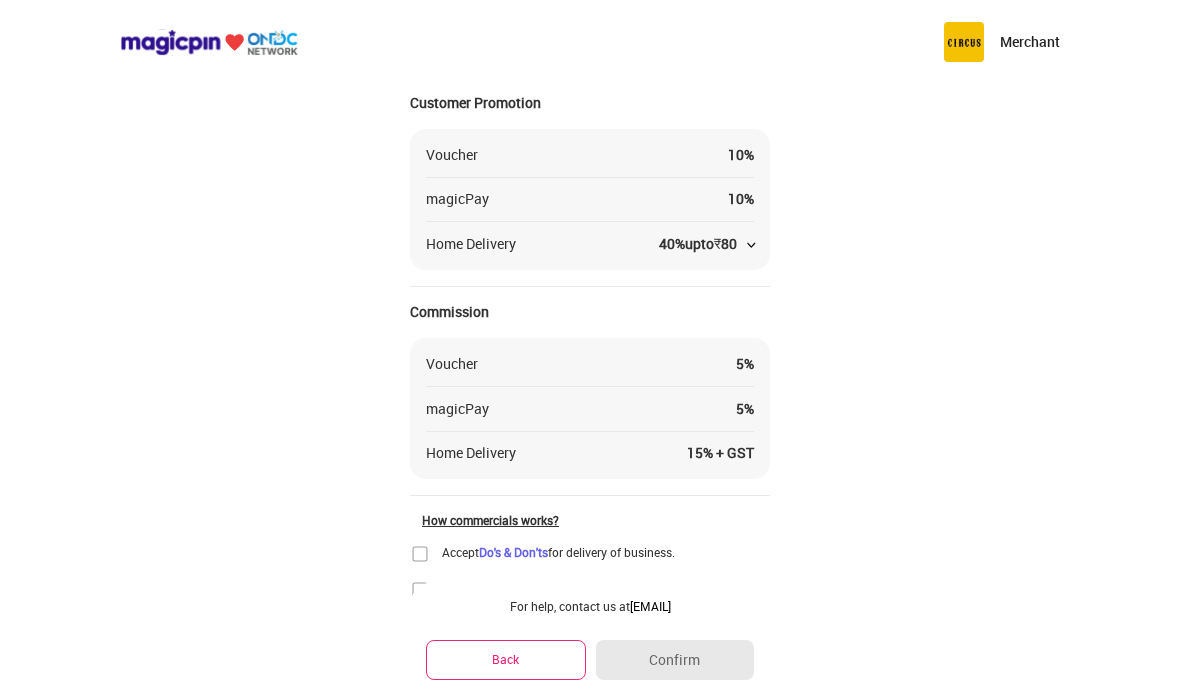 click on "40 %  upto  ₹ 80" at bounding box center (706, 244) 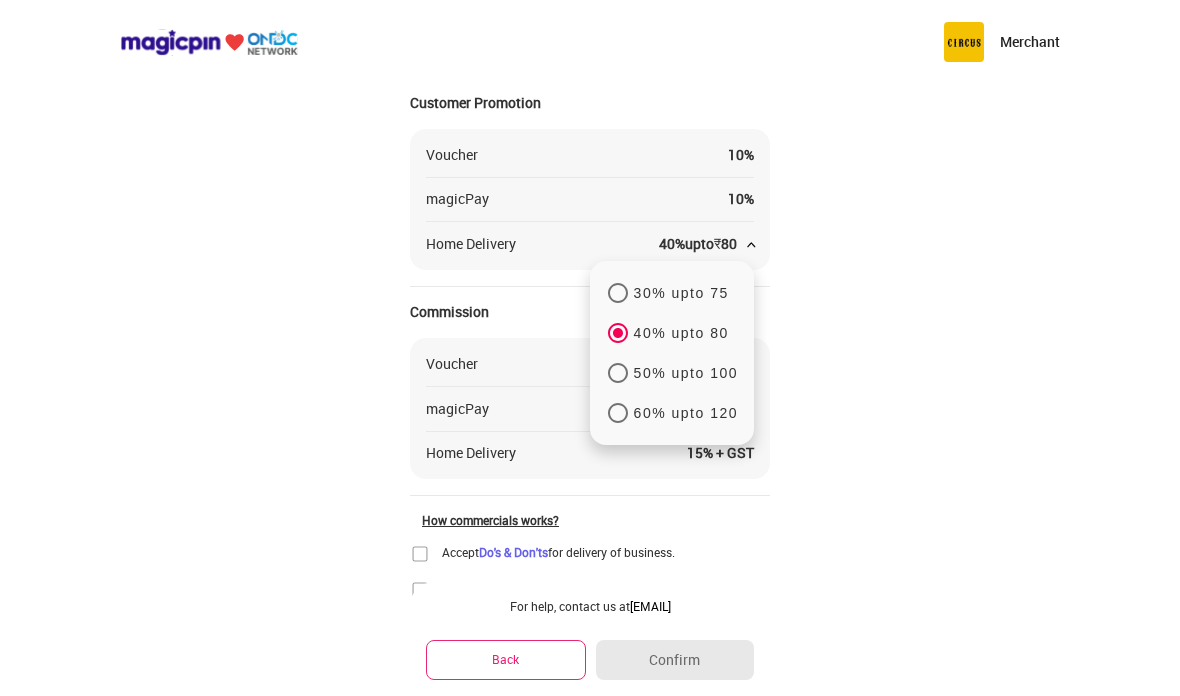 click on "Merchant Confirm Commercials Step 2/4 Please confirm your commercial details Customer Promotion Voucher 10 % magicPay 10 % Home Delivery 40 % upto ₹ 80 30% upto 75 40% upto 80 50% upto 100 60% upto 120 Commission Voucher 5 % magicPay 5 % Home Delivery 15 % + GST How commercials works? Accept Do's & Don'ts for delivery of business. Click here to confirm that you have read and agreed to the Terms and Conditions. For help, contact us at [EMAIL] Back Confirm" at bounding box center (590, 356) 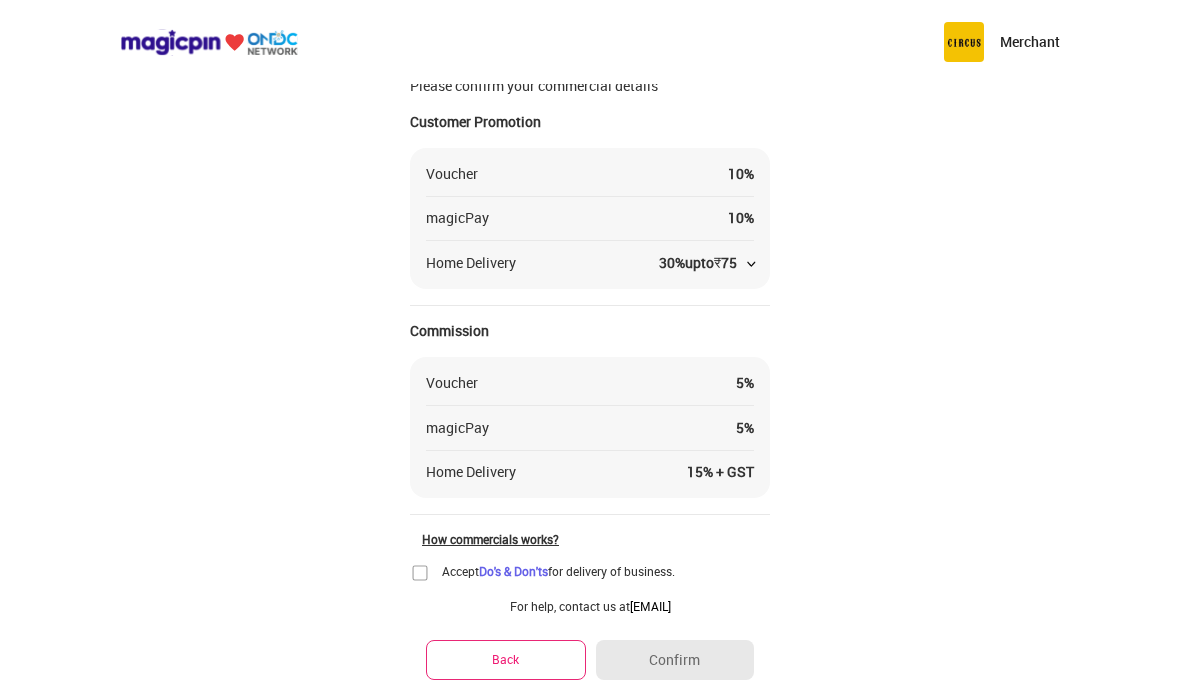 scroll, scrollTop: 63, scrollLeft: 0, axis: vertical 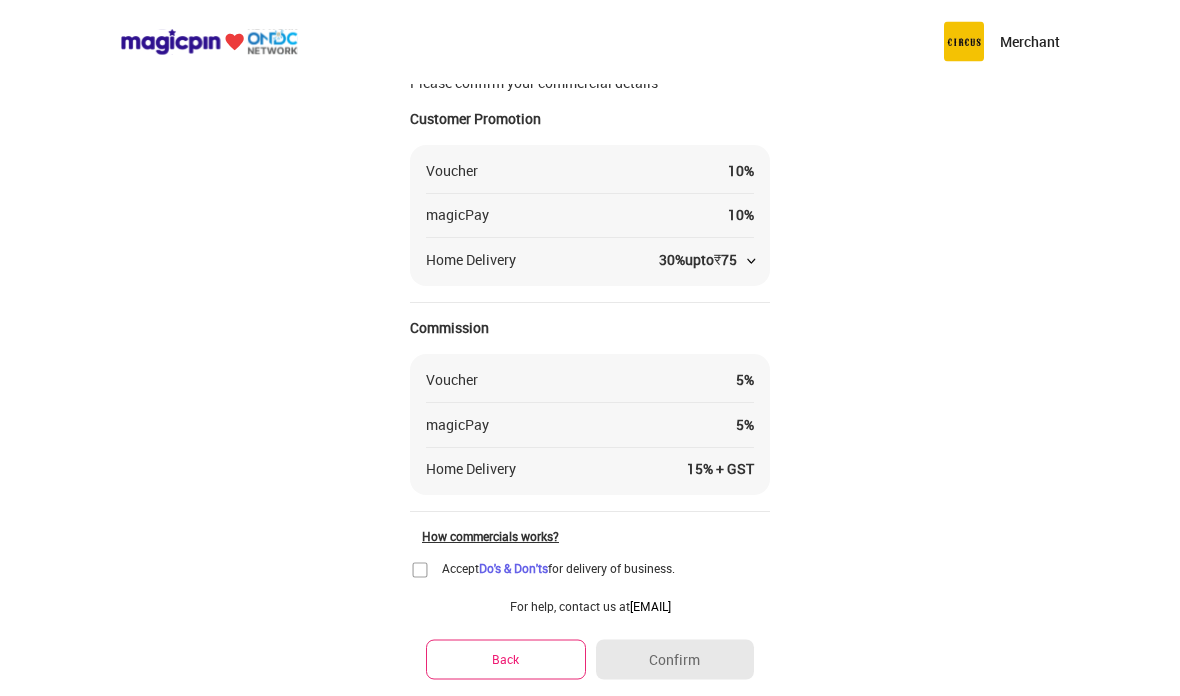 click at bounding box center (420, 571) 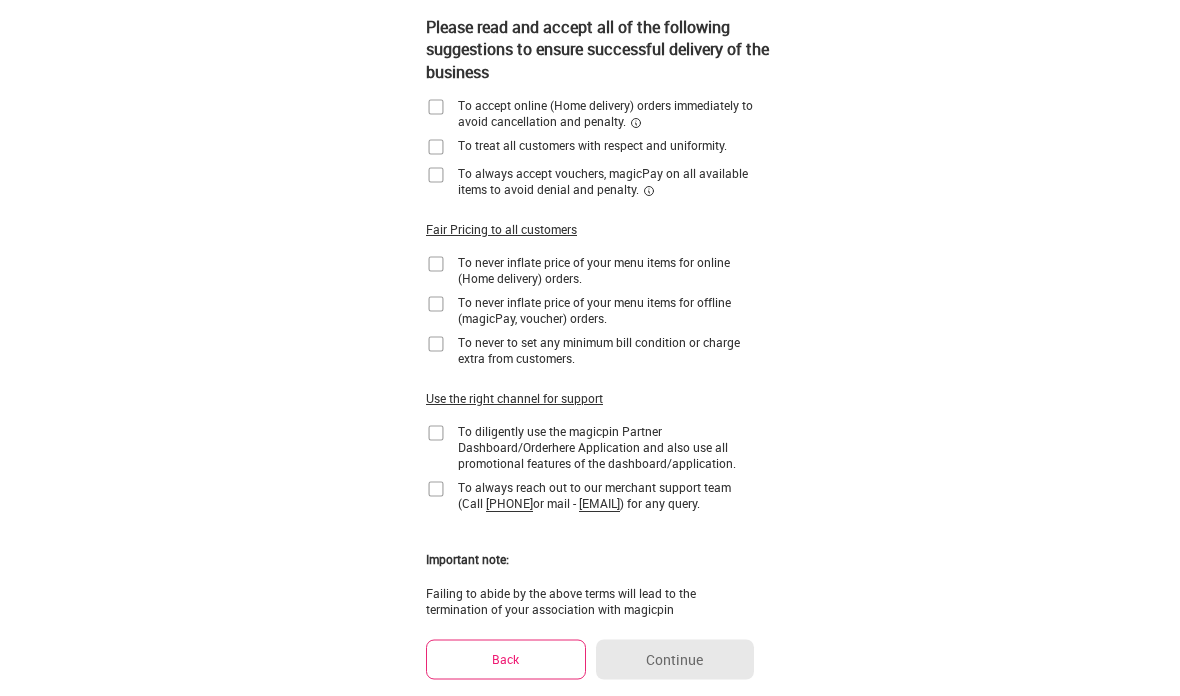 scroll, scrollTop: 196, scrollLeft: 0, axis: vertical 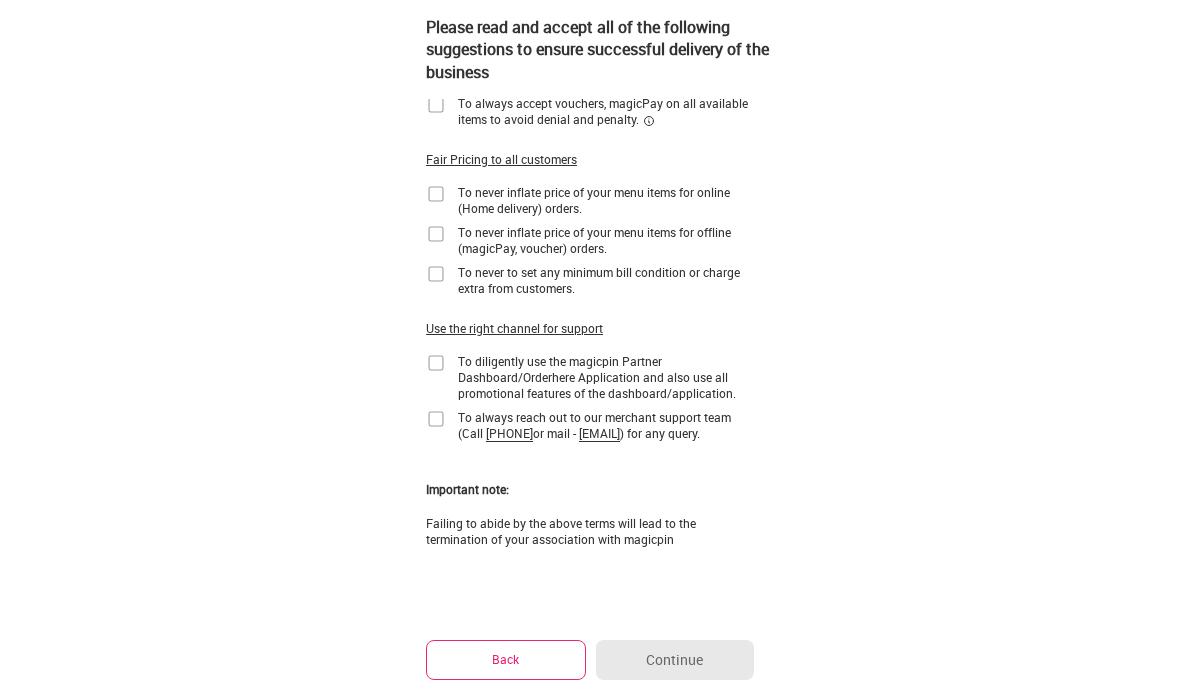 click at bounding box center (436, 419) 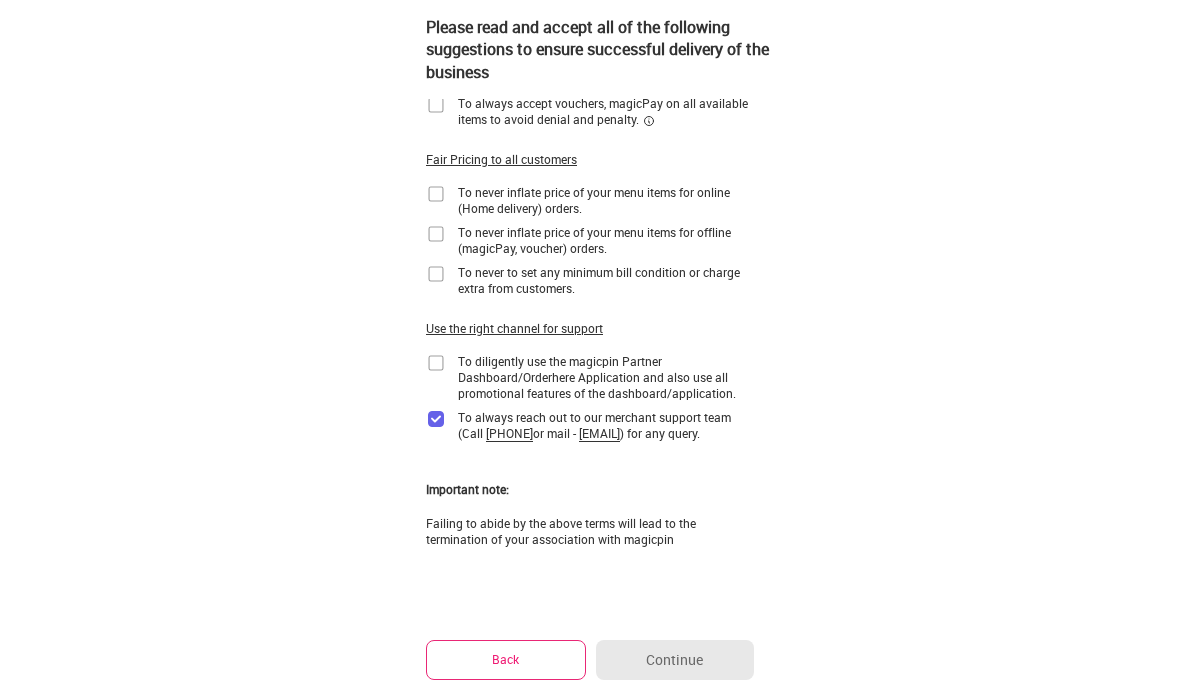 click at bounding box center [436, 363] 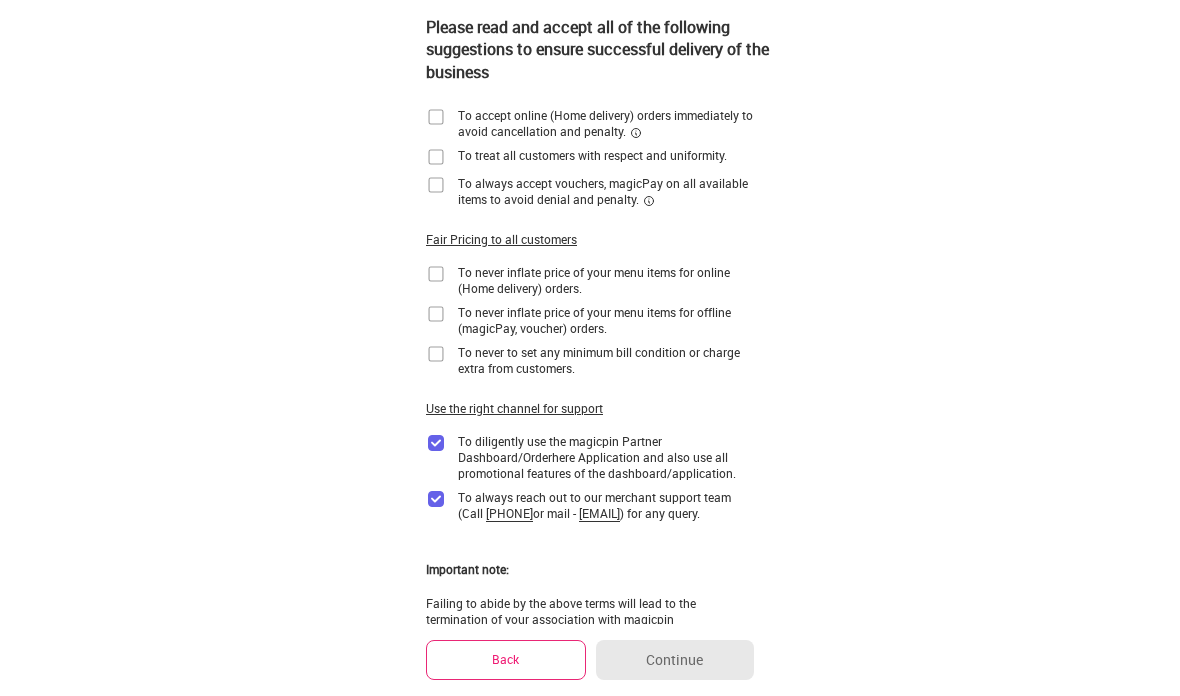 scroll, scrollTop: 0, scrollLeft: 0, axis: both 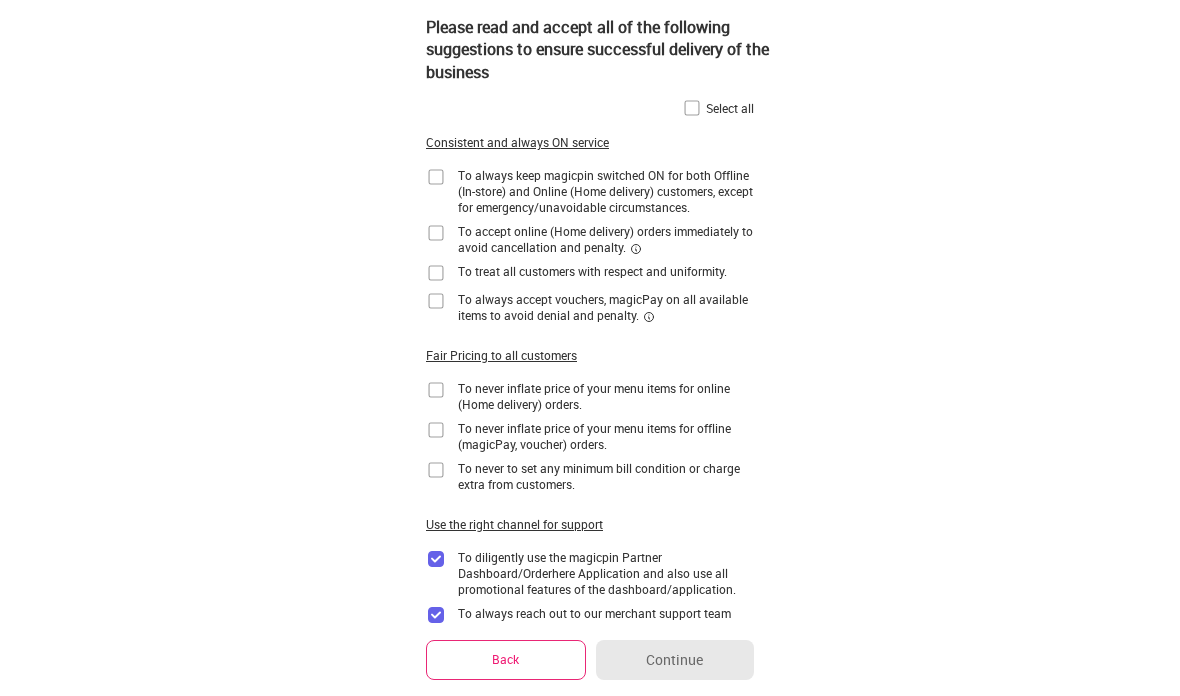 click at bounding box center [436, 470] 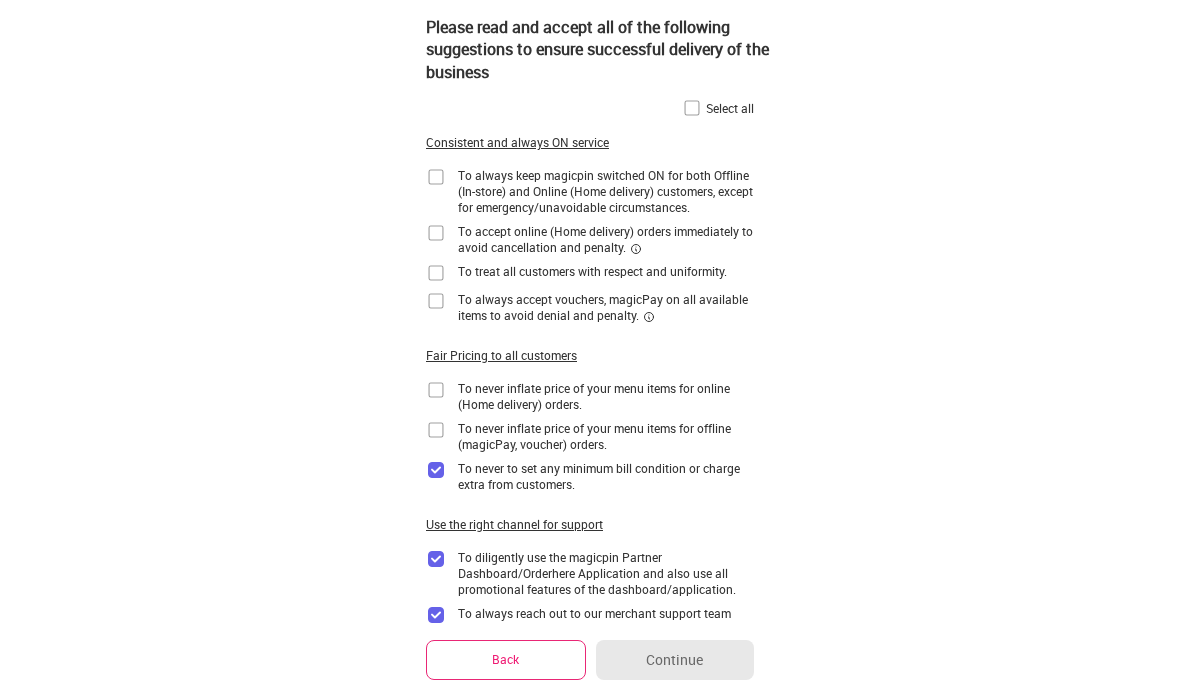 click on "To always keep magicpin switched ON for both Offline (In-store) and Online (Home delivery) customers, except for emergency/unavoidable circumstances. To accept online (Home delivery) orders immediately to avoid cancellation and penalty. To treat all customers with respect and uniformity. To always accept vouchers, magicPay on all available items to avoid denial and penalty. Fair Pricing to all customers To never inflate price of your menu items for online (Home delivery) orders. To never inflate price of your menu items for offline (magicPay, voucher) orders. To never to set any minimum bill condition or charge extra from customers. Use the right channel for support To diligently use the magicpin Partner Dashboard/Orderhere Application and also use all promotional features of the dashboard/application. To always reach out to our merchant support team (Call [PHONE] or mail - [EMAIL]) for any query. Important note:" at bounding box center [590, 411] 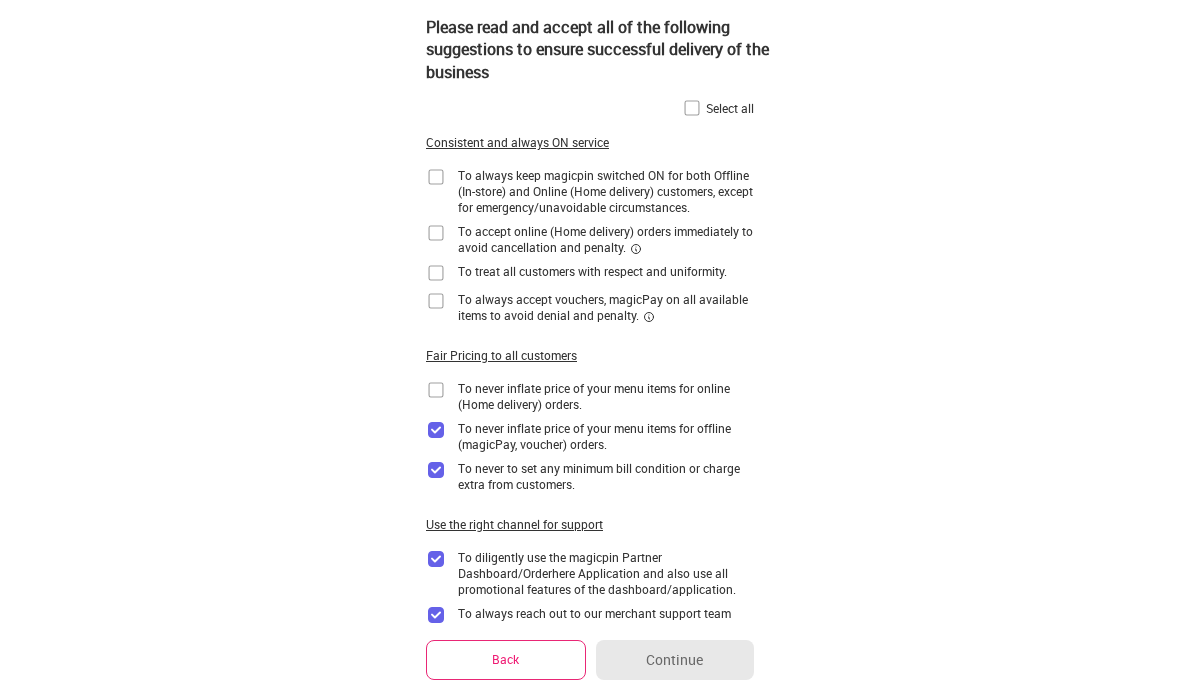 click at bounding box center (436, 390) 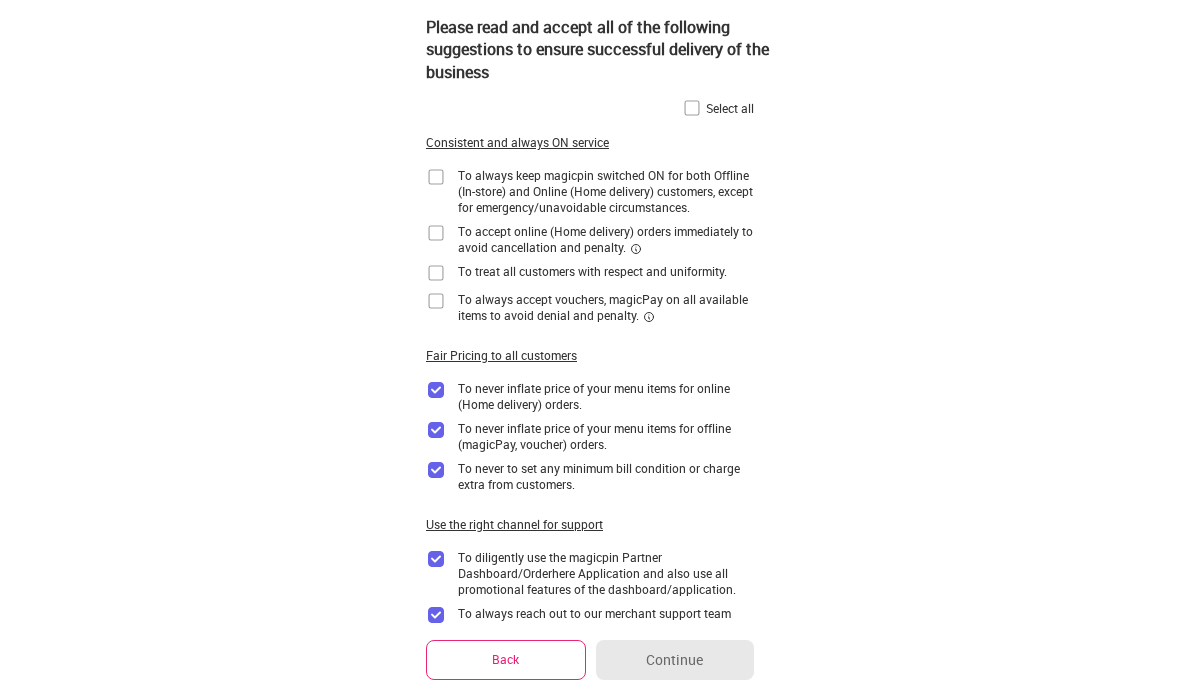click at bounding box center (436, 301) 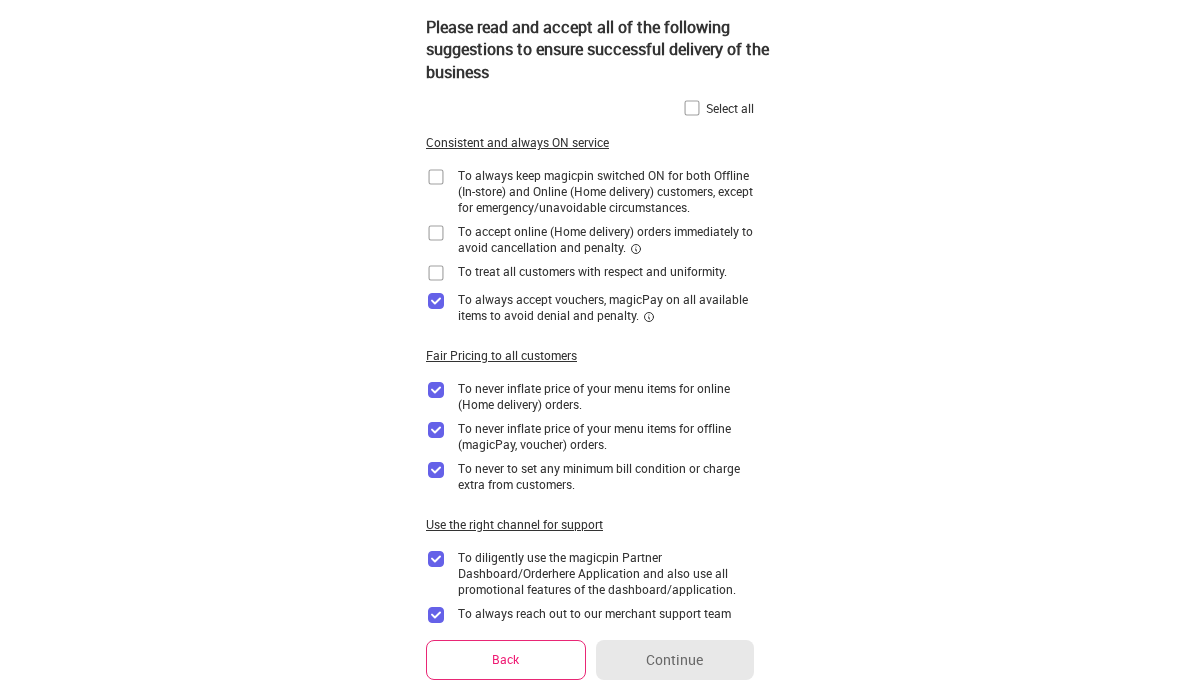 click at bounding box center [436, 273] 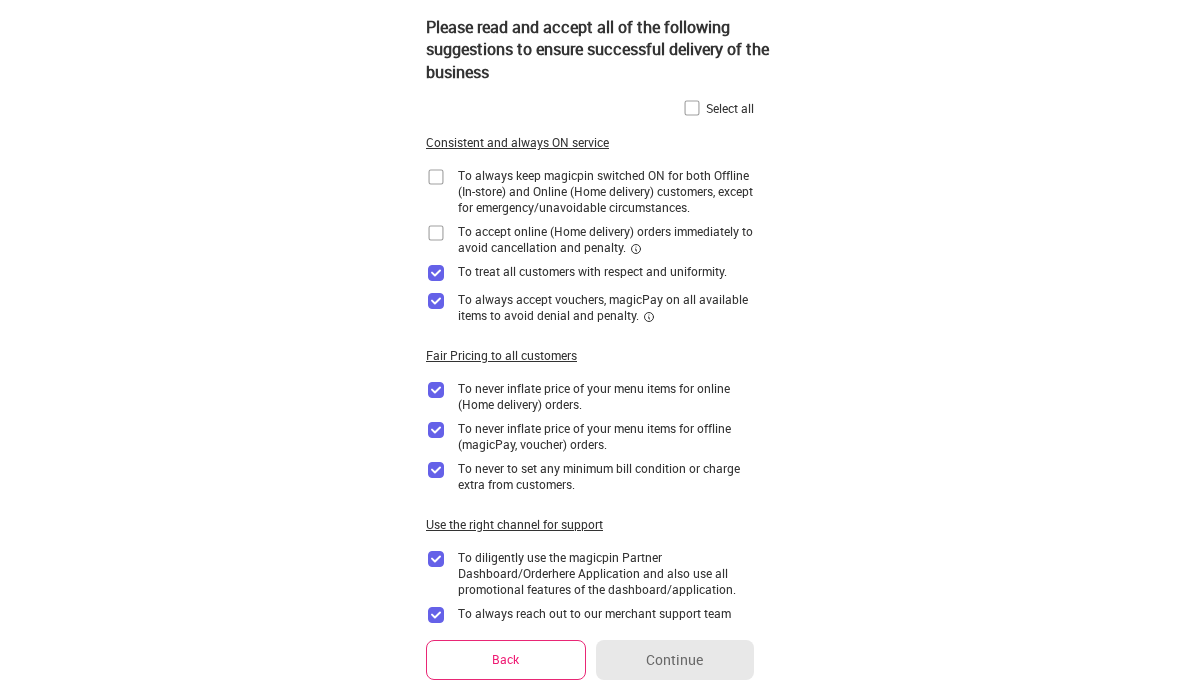 click at bounding box center (692, 108) 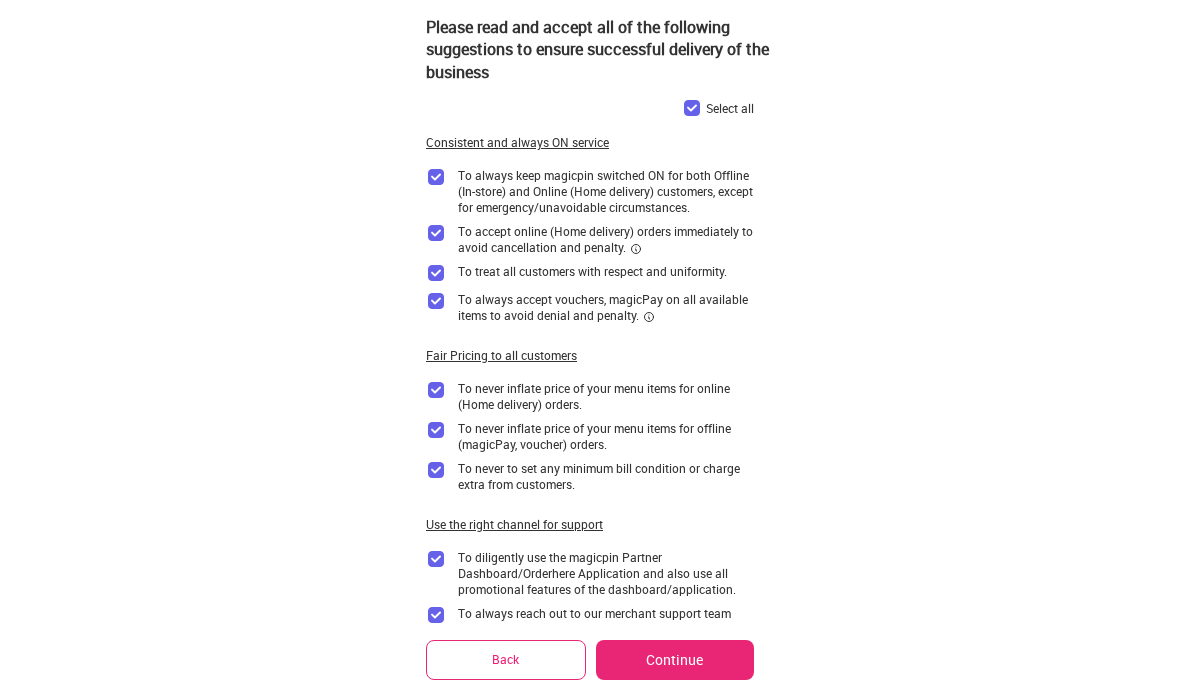 click on "Continue" at bounding box center (675, 660) 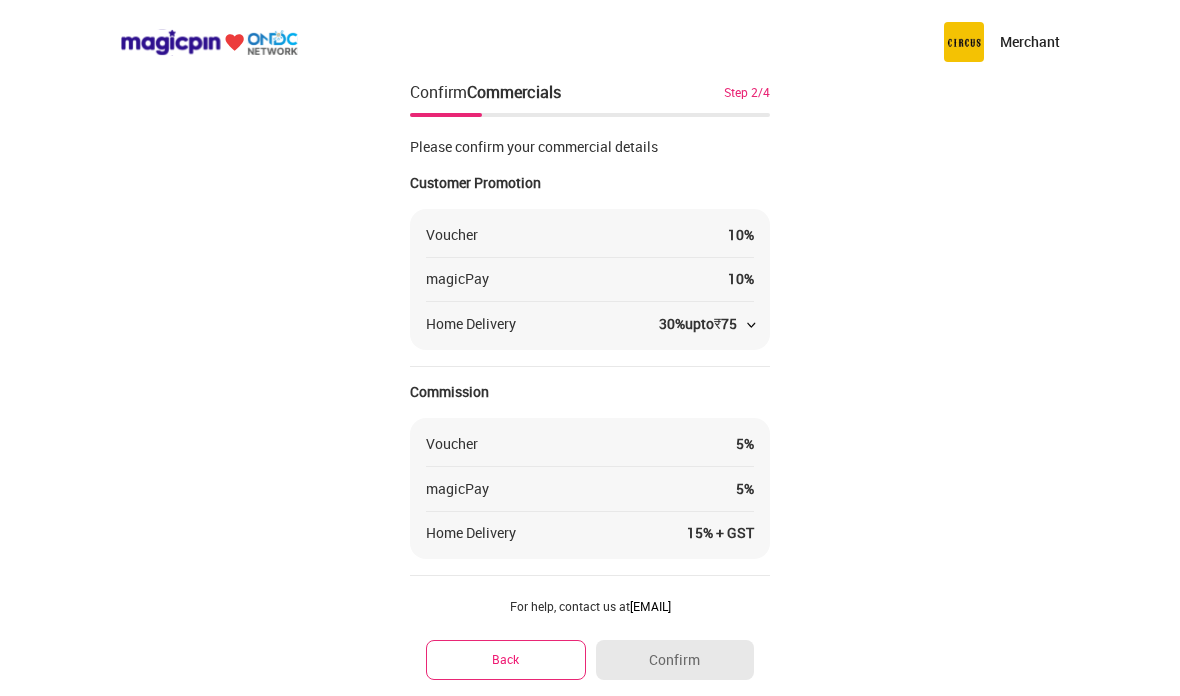 scroll, scrollTop: 95, scrollLeft: 0, axis: vertical 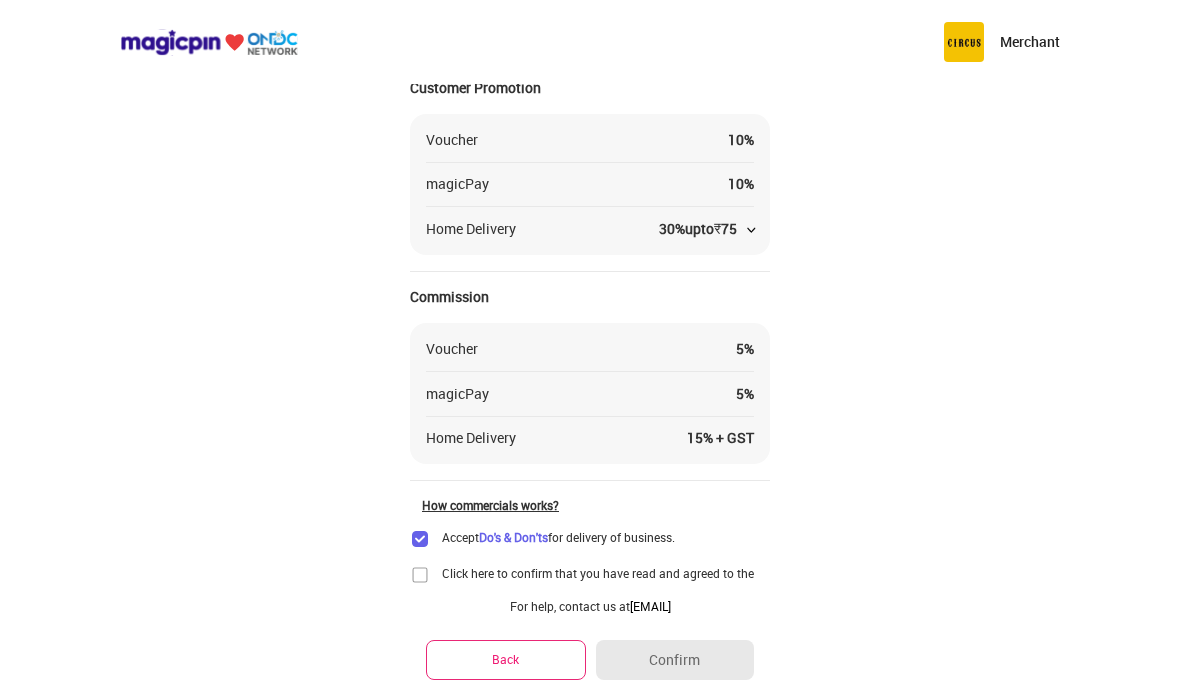 click at bounding box center (420, 575) 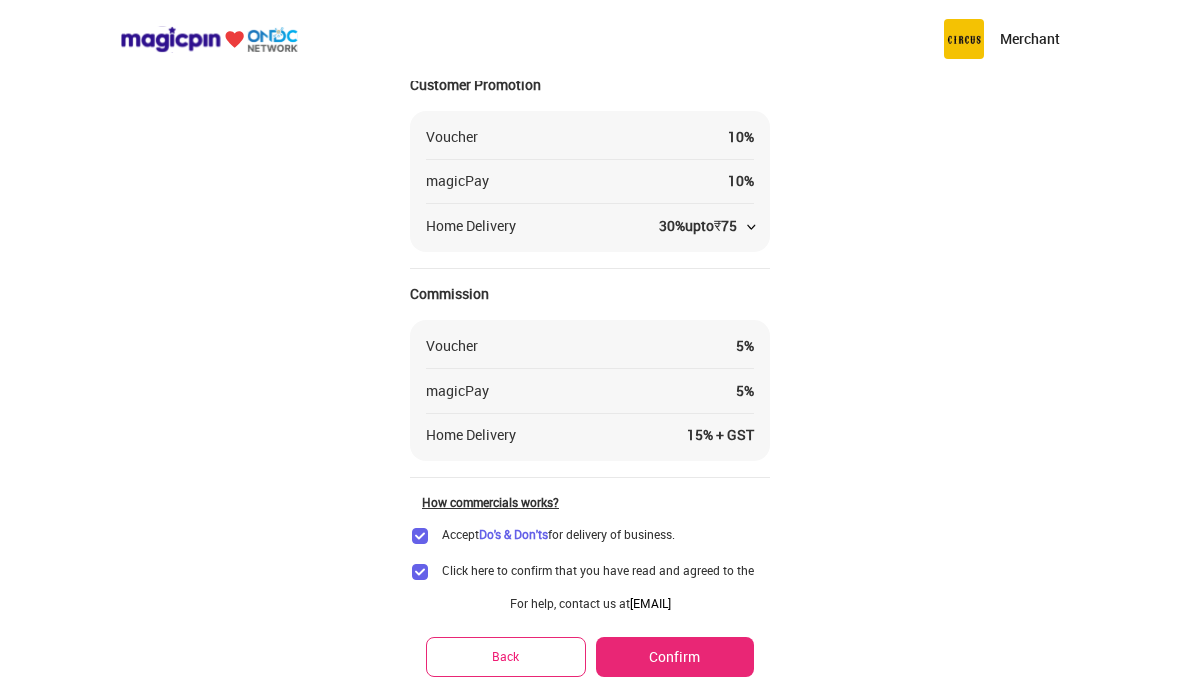 scroll, scrollTop: 0, scrollLeft: 0, axis: both 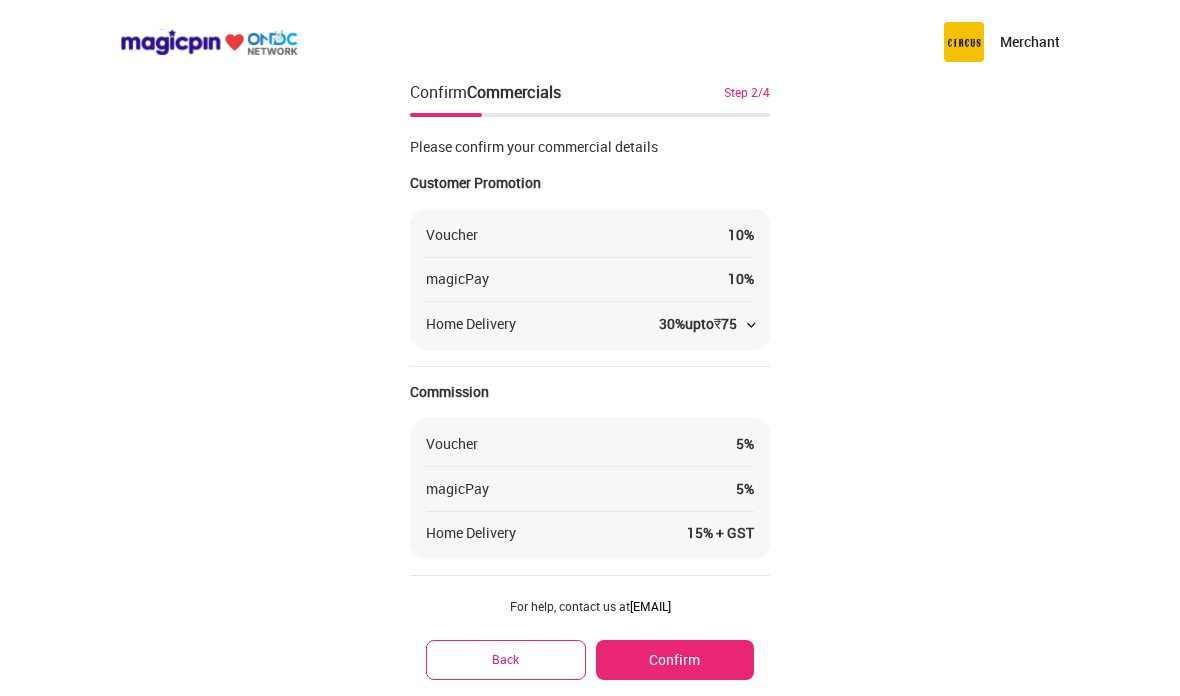 click on "Confirm" at bounding box center [675, 660] 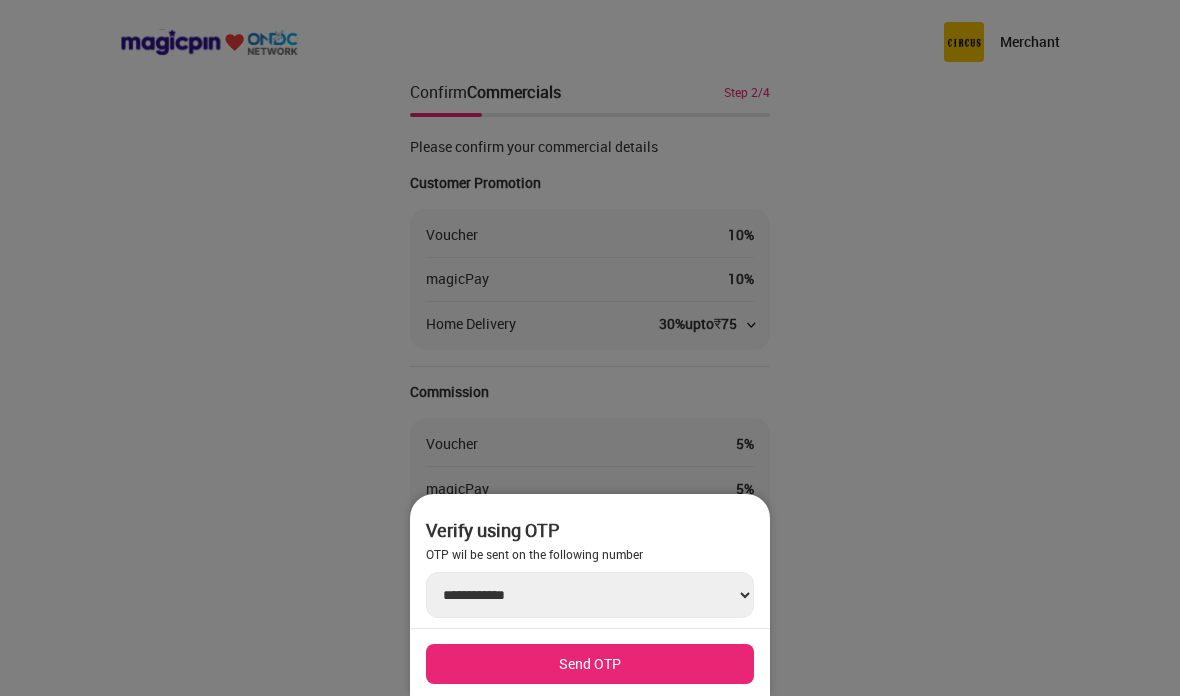 click on "Send OTP" at bounding box center (590, 664) 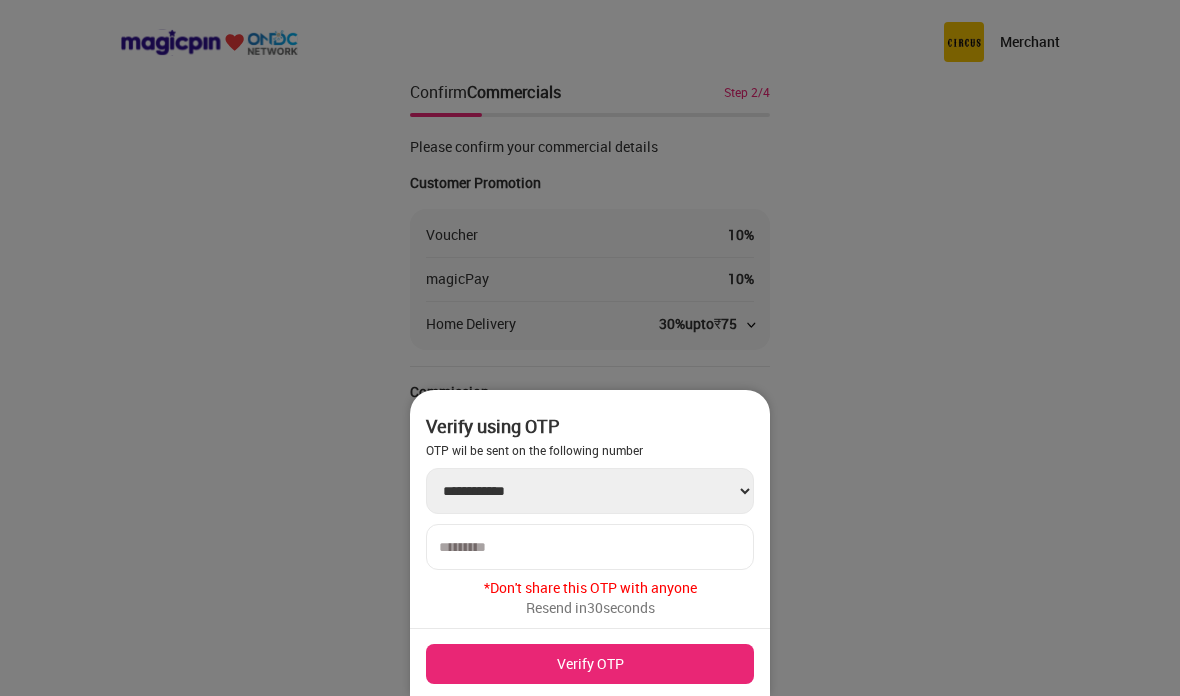 click at bounding box center (590, 547) 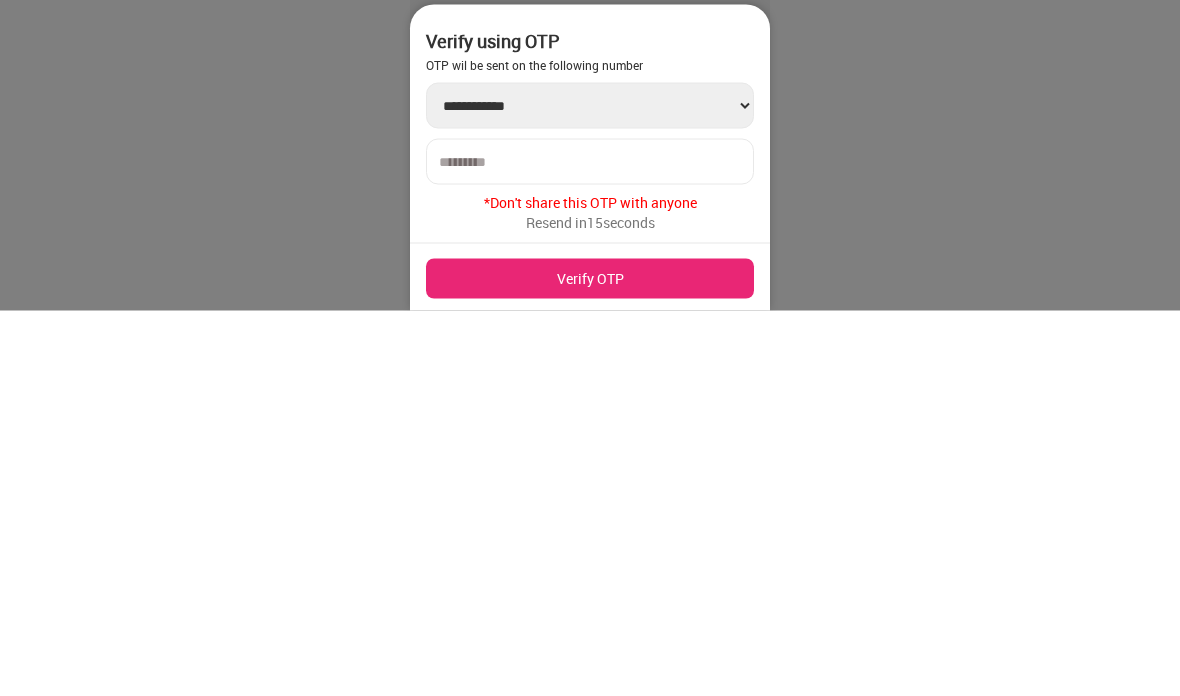 type on "******" 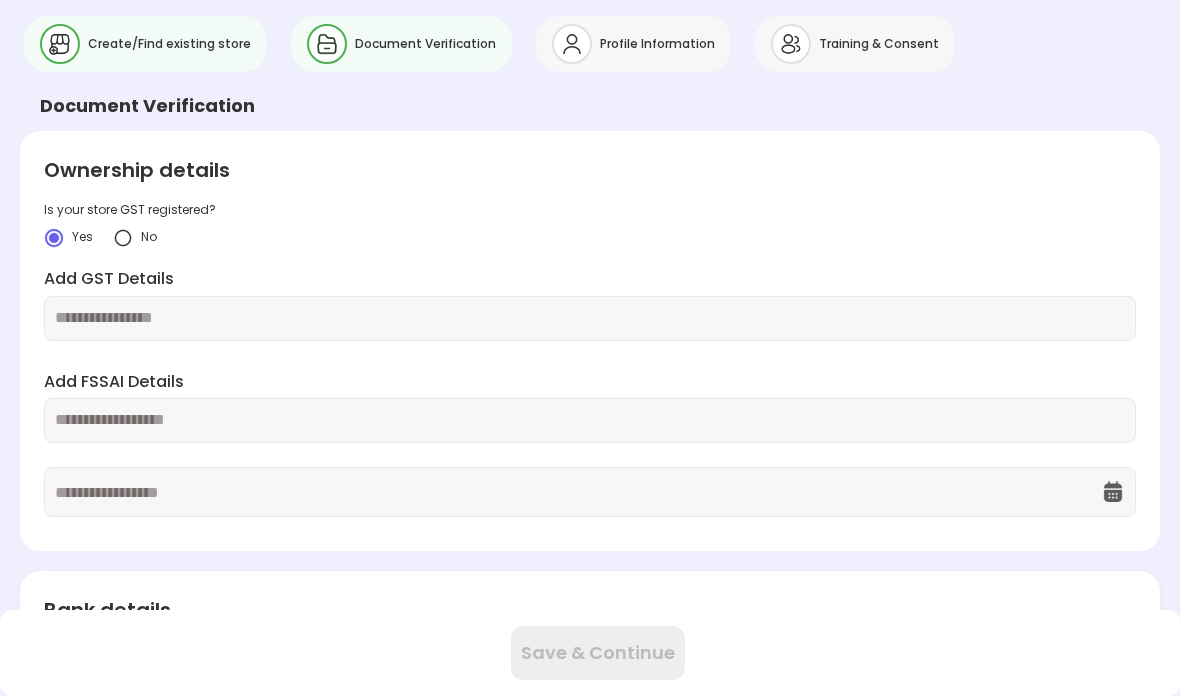scroll, scrollTop: 0, scrollLeft: 0, axis: both 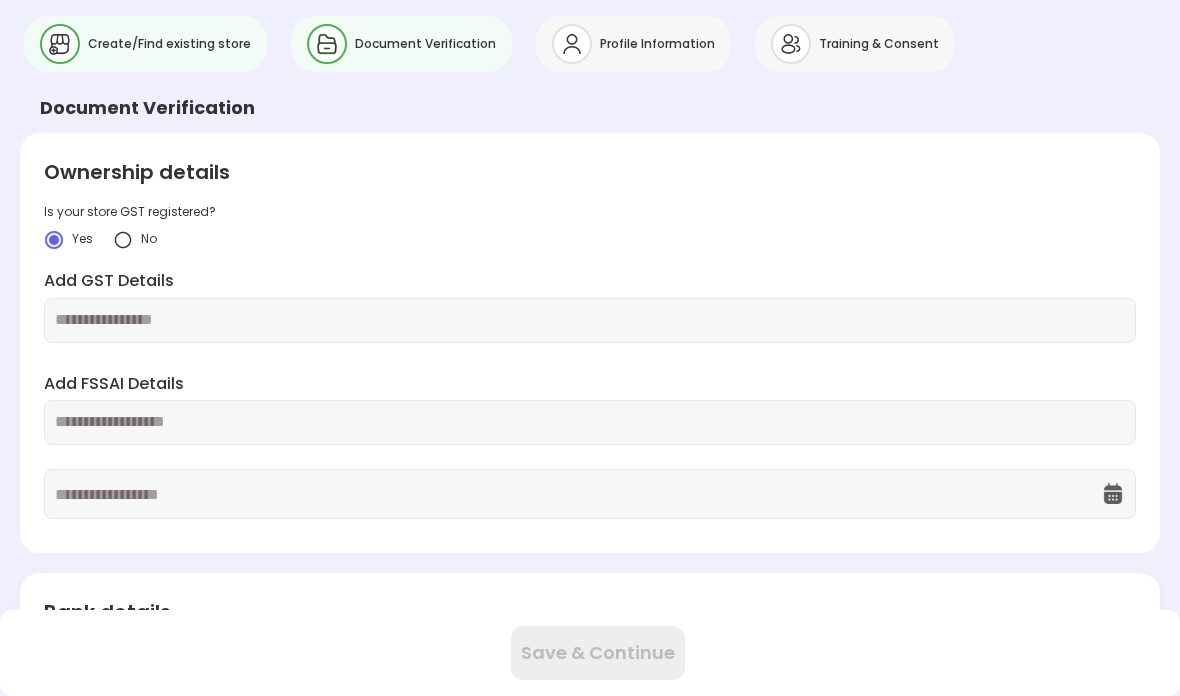 click at bounding box center [123, 240] 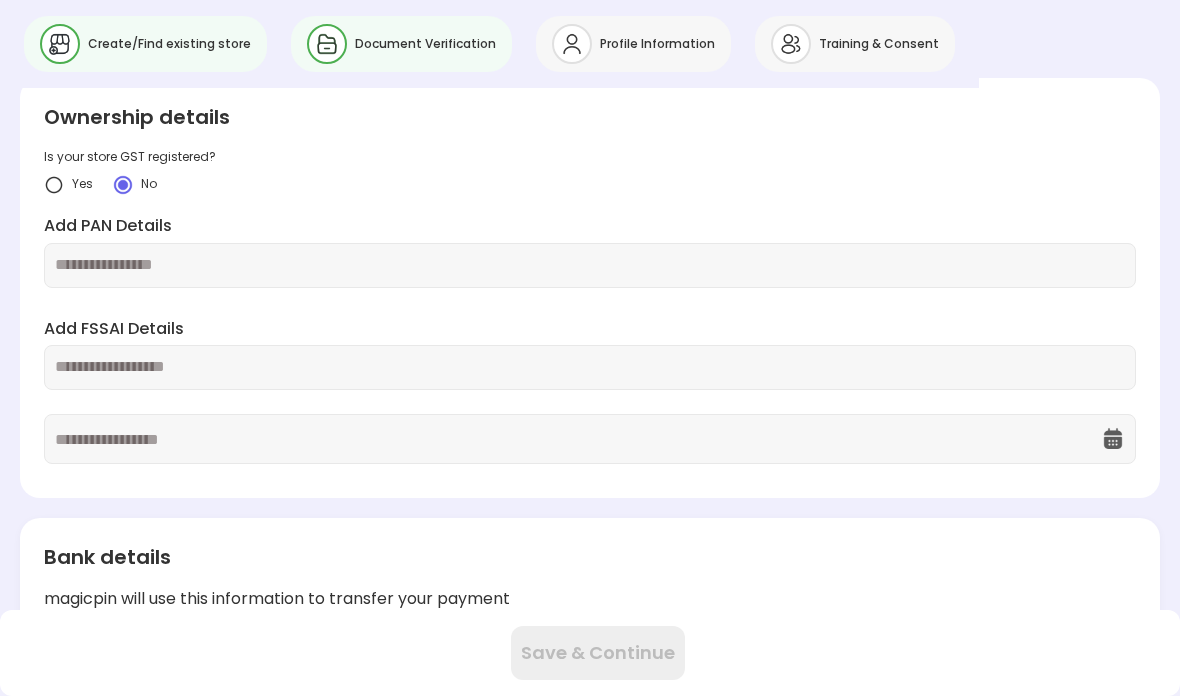 click at bounding box center [590, 265] 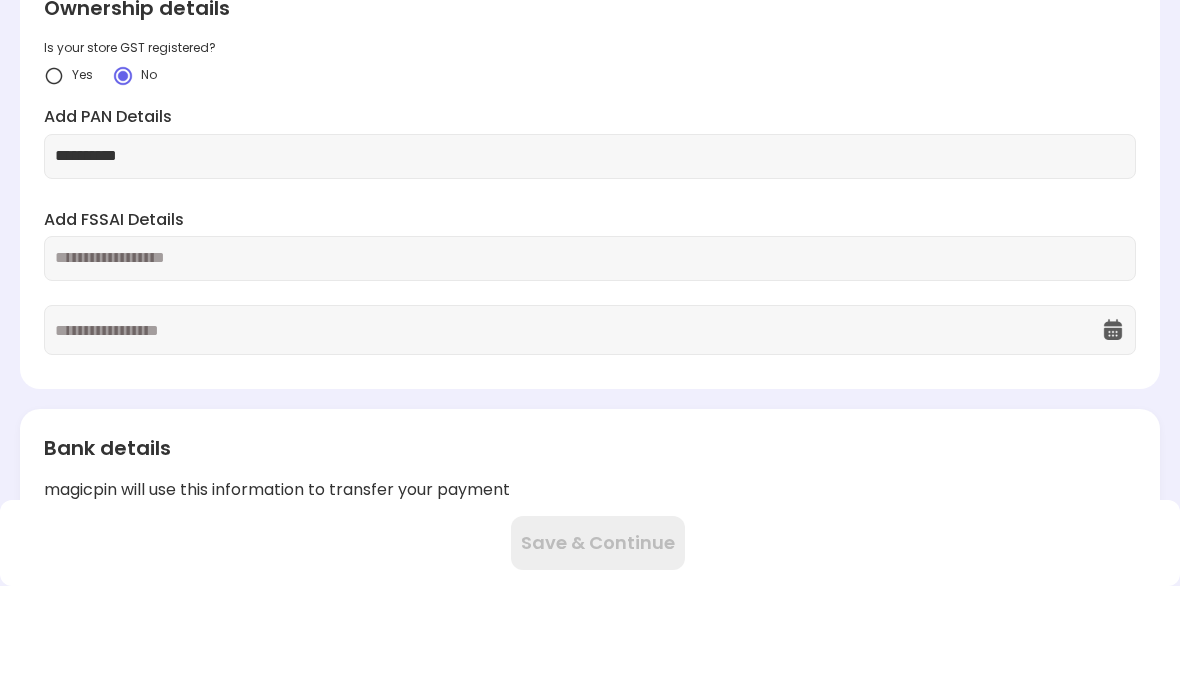 type on "**********" 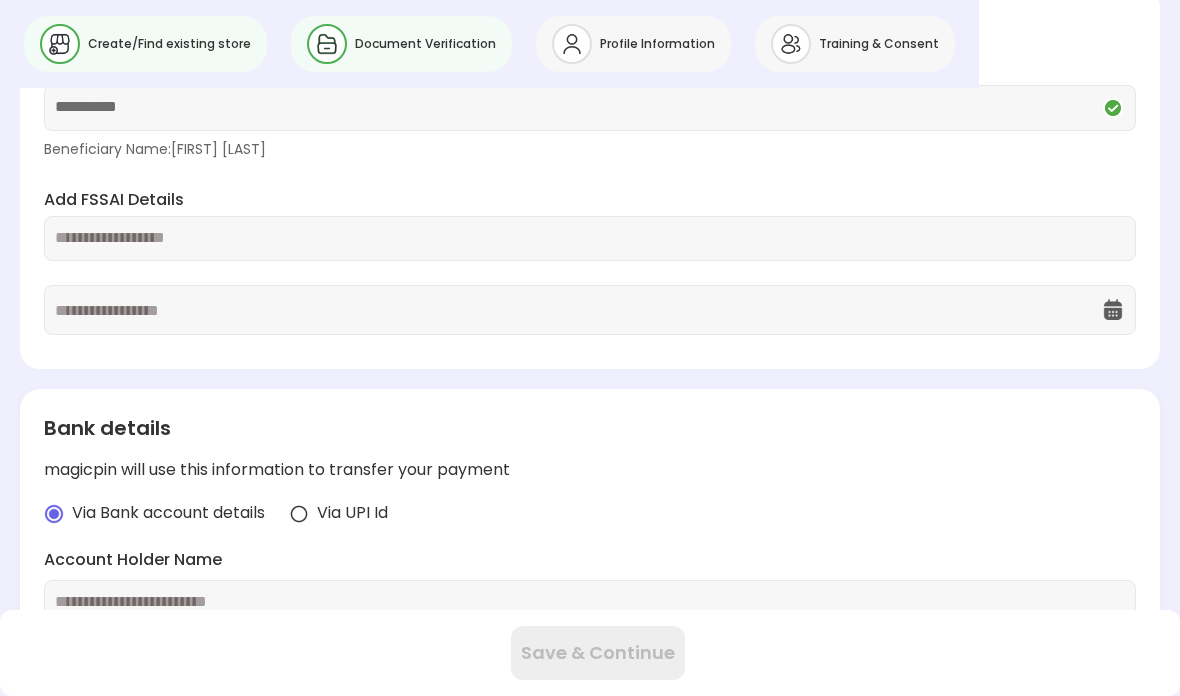 scroll, scrollTop: 0, scrollLeft: 0, axis: both 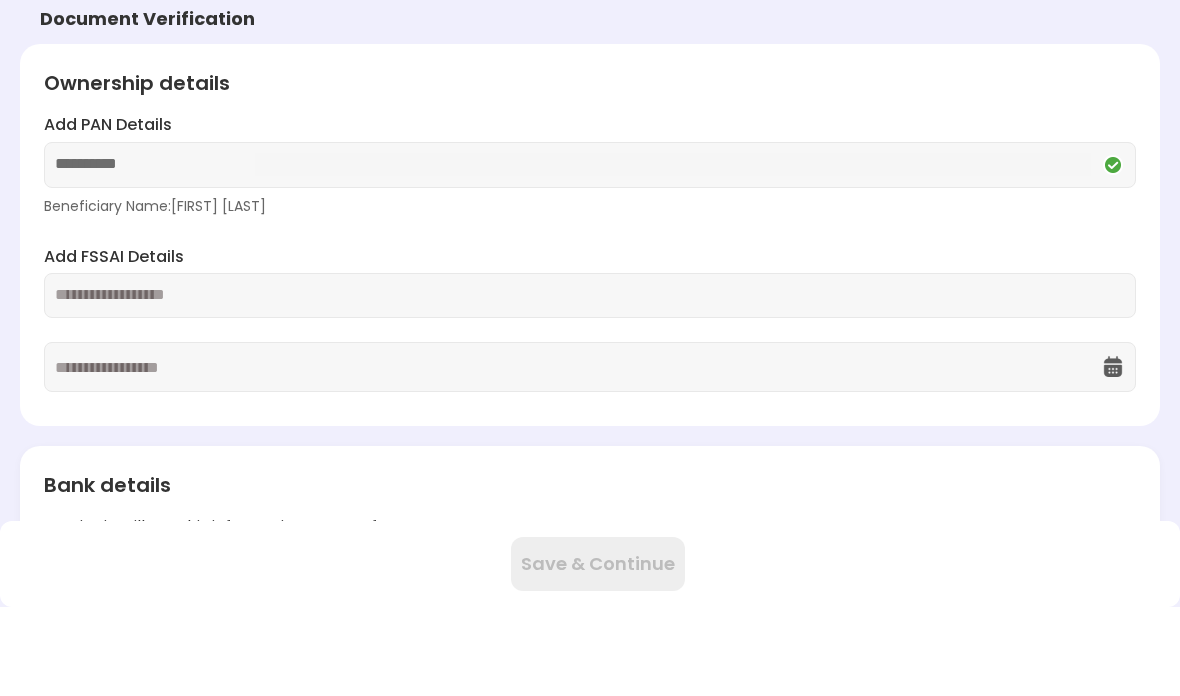 click at bounding box center [590, 384] 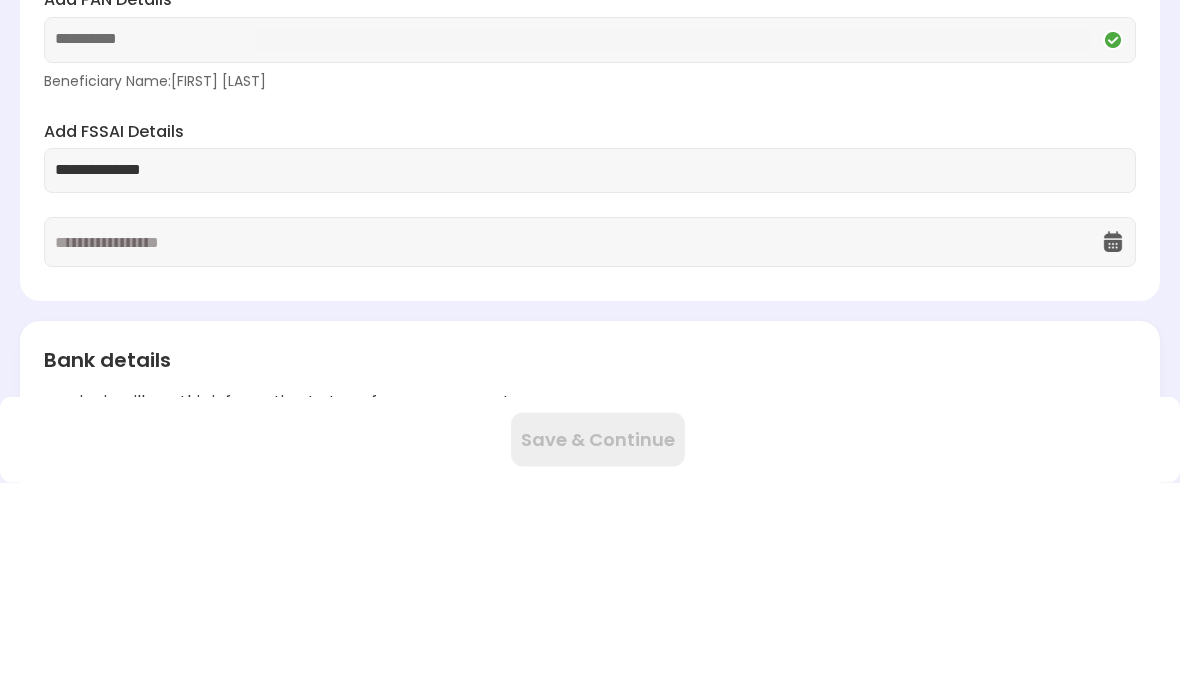 type on "**********" 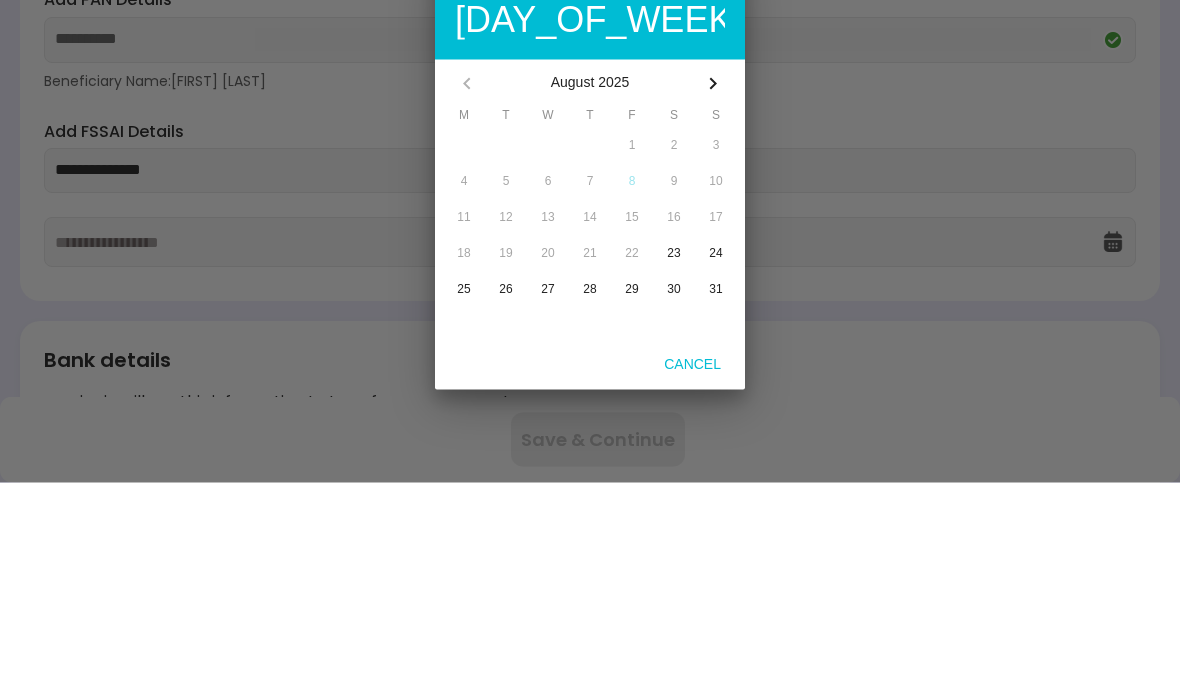 scroll, scrollTop: 214, scrollLeft: 0, axis: vertical 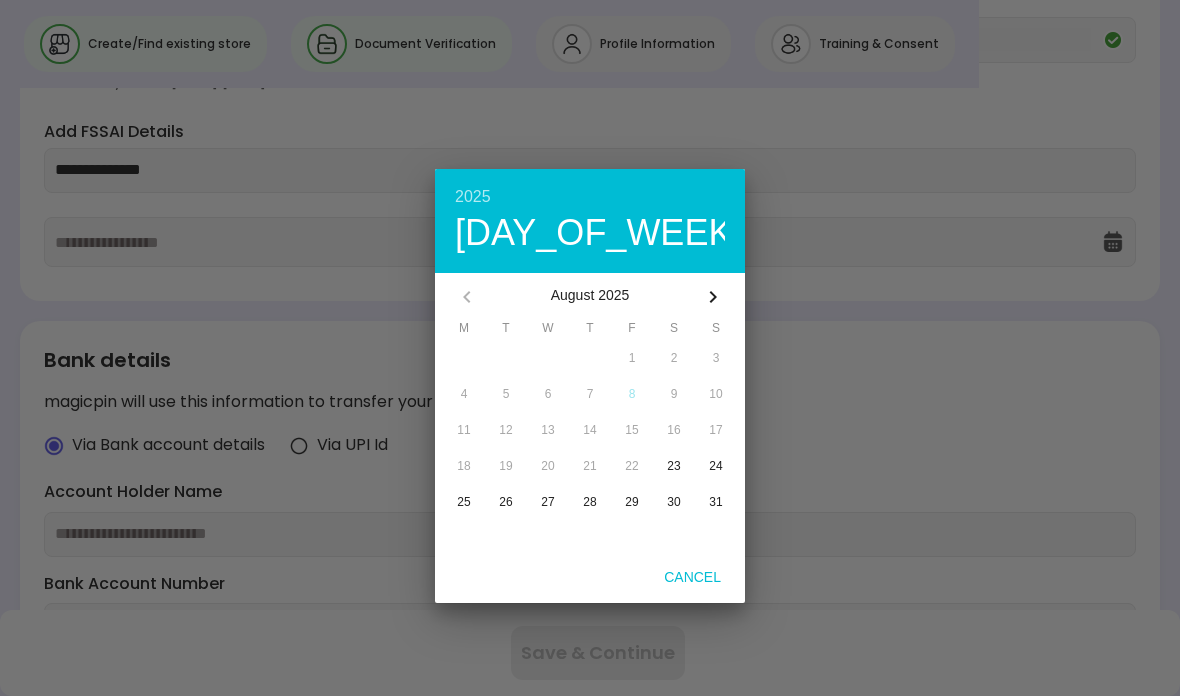 click on "[YEAR] [DAY_OF_WEEK], [MONTH] [DAY]" at bounding box center [590, 221] 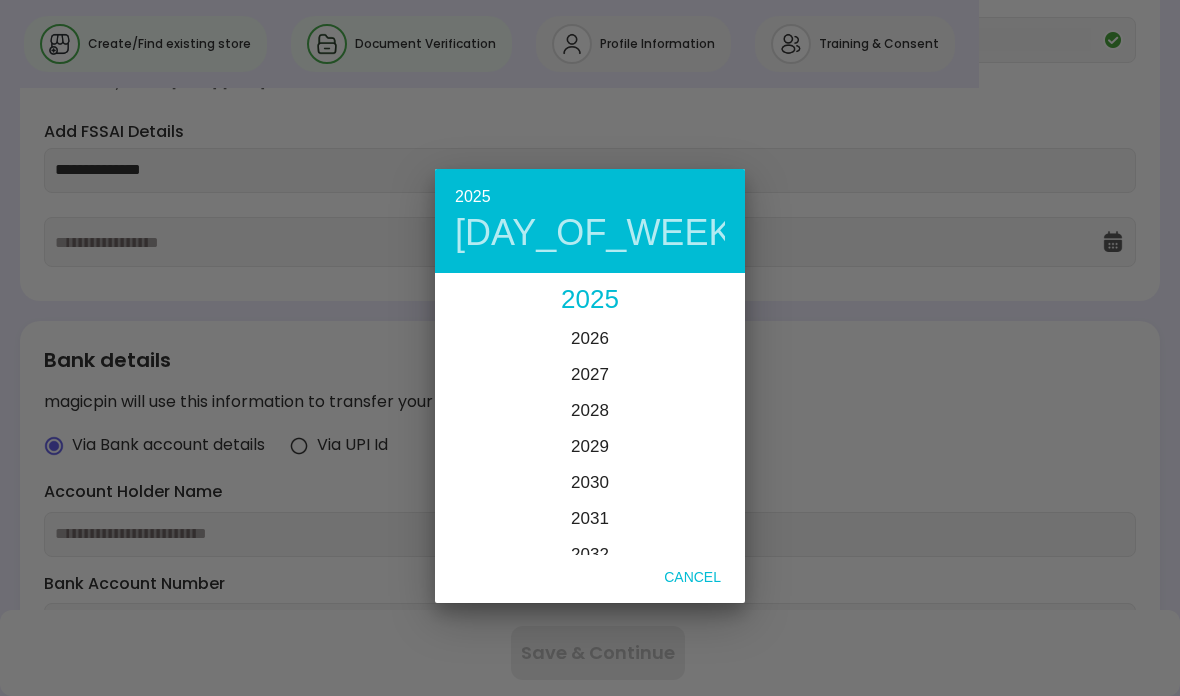 click on "2026" at bounding box center (590, 338) 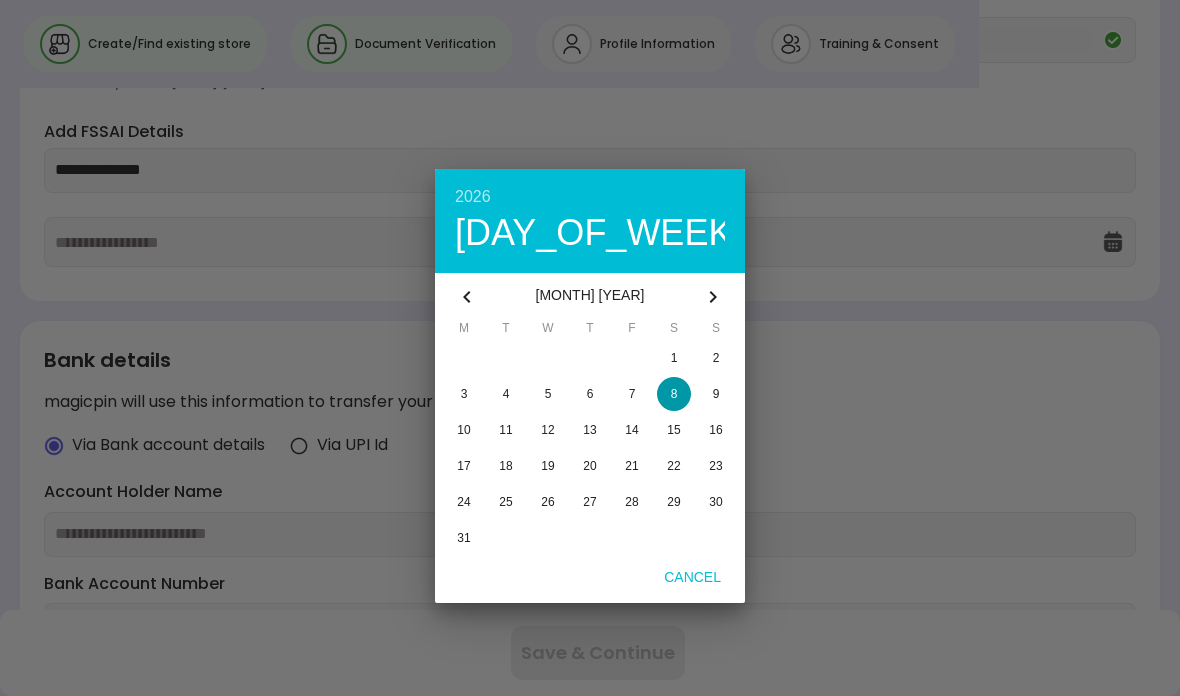 click on "5" at bounding box center [548, 394] 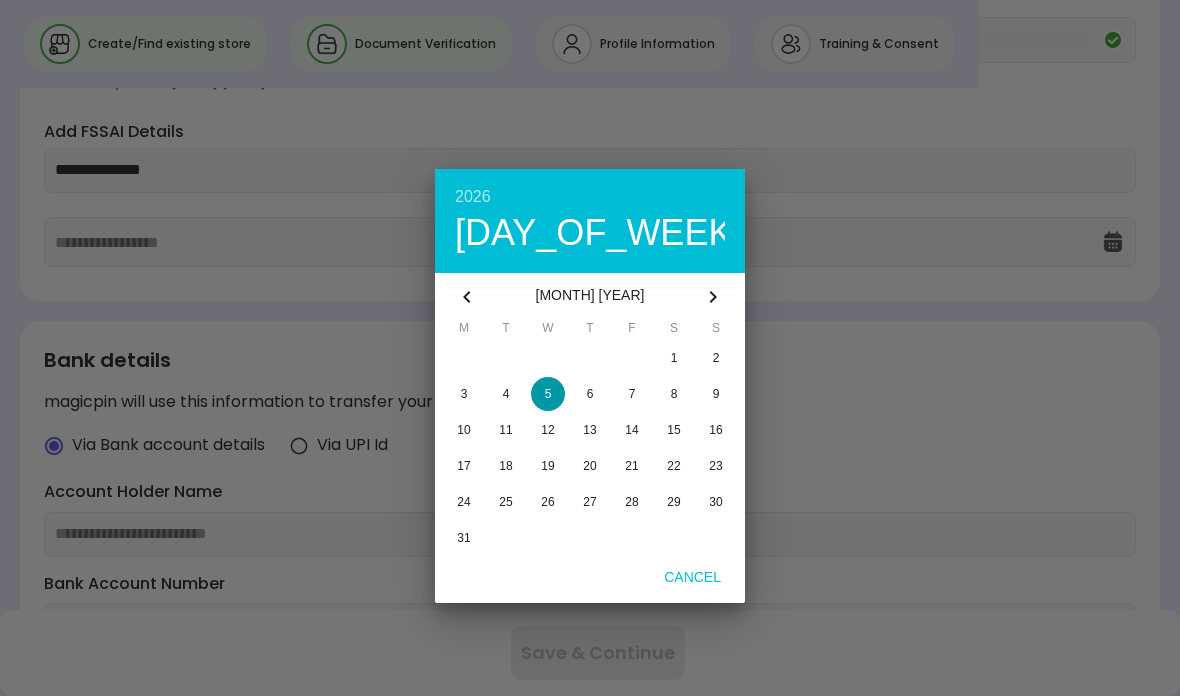 type on "**********" 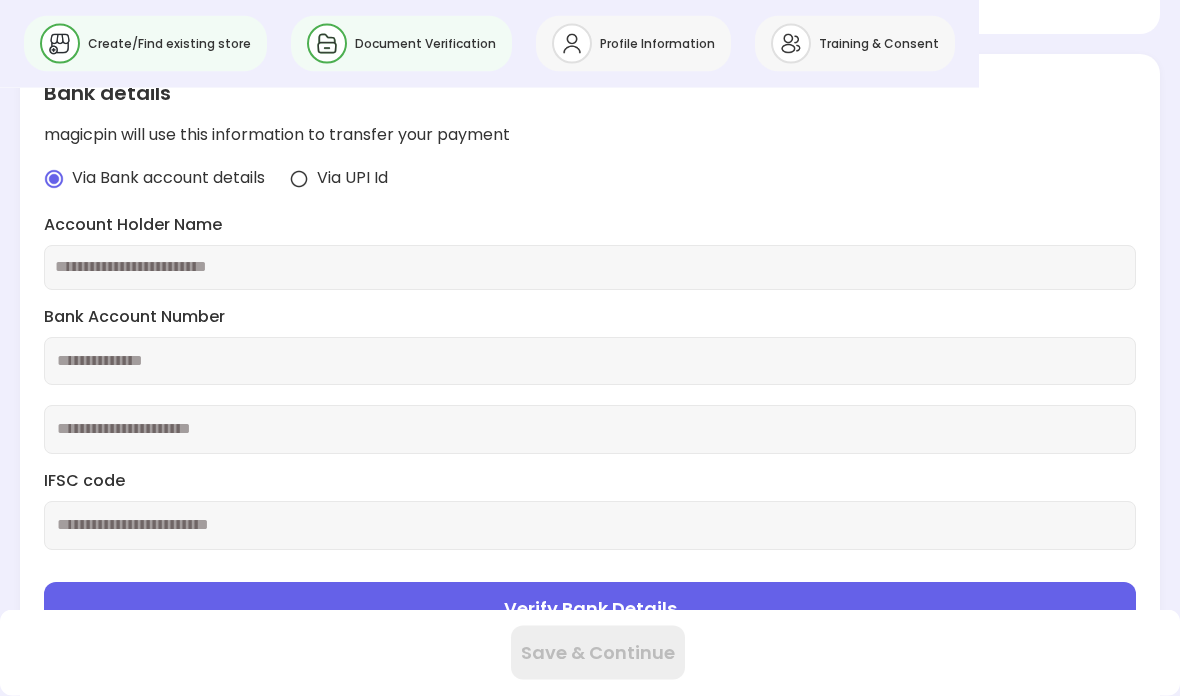 scroll, scrollTop: 517, scrollLeft: 0, axis: vertical 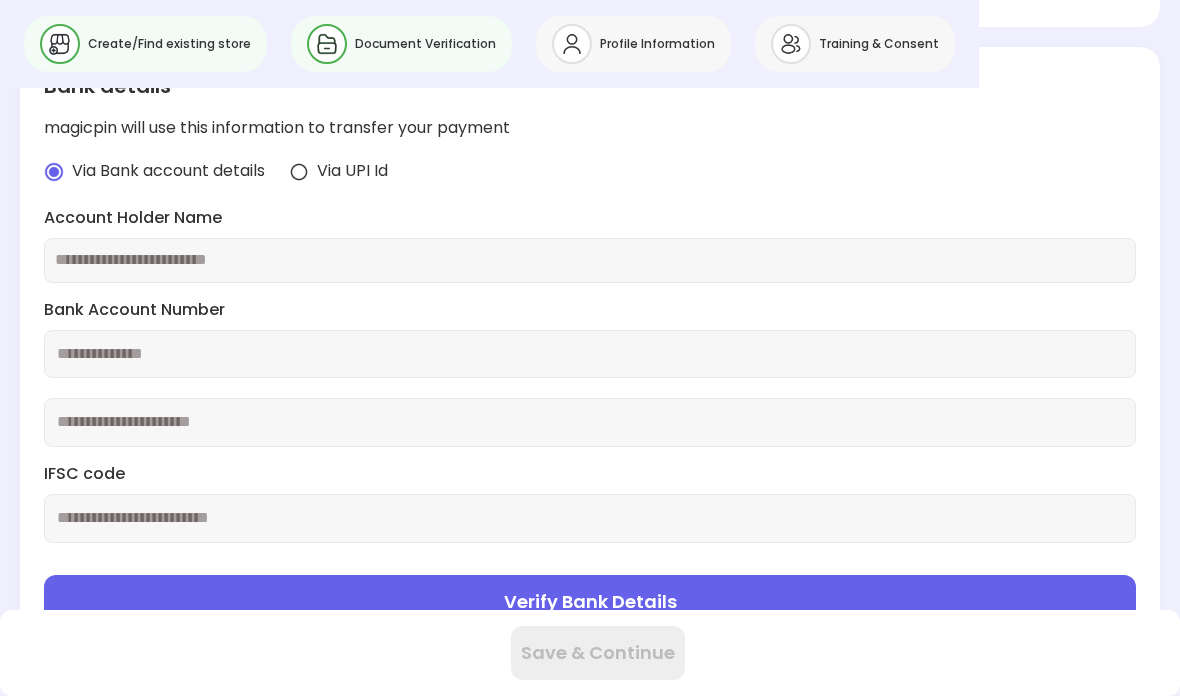 click at bounding box center (590, 260) 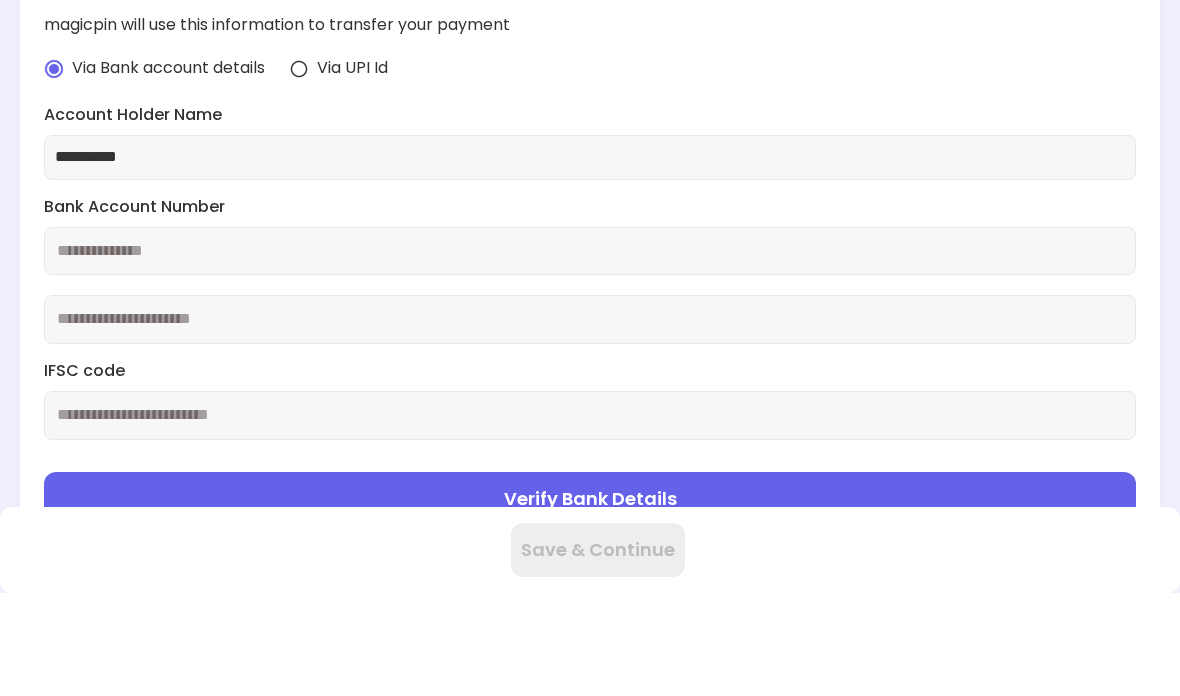 type on "**********" 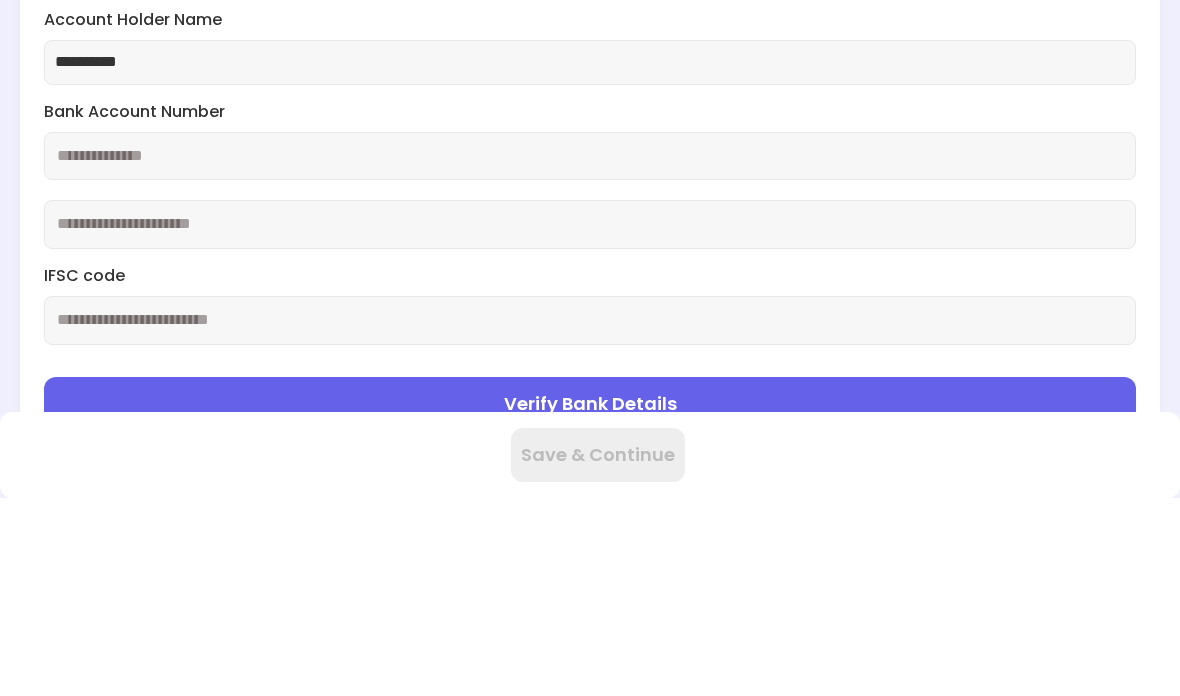 type on "**********" 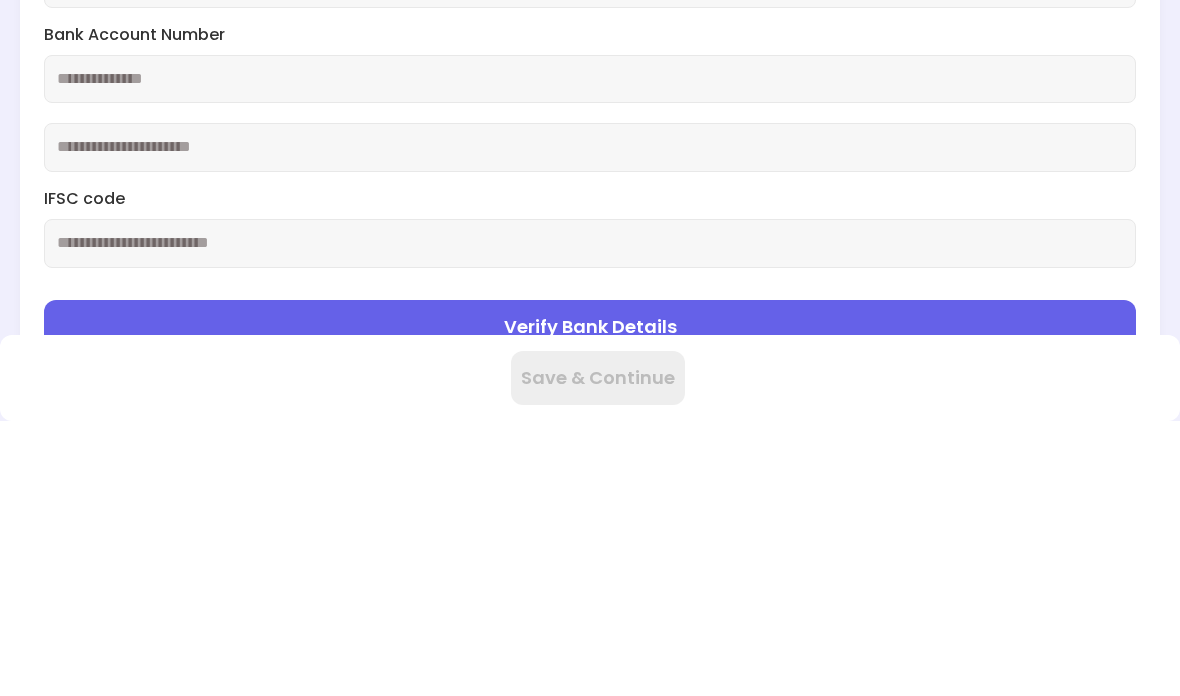 type on "**********" 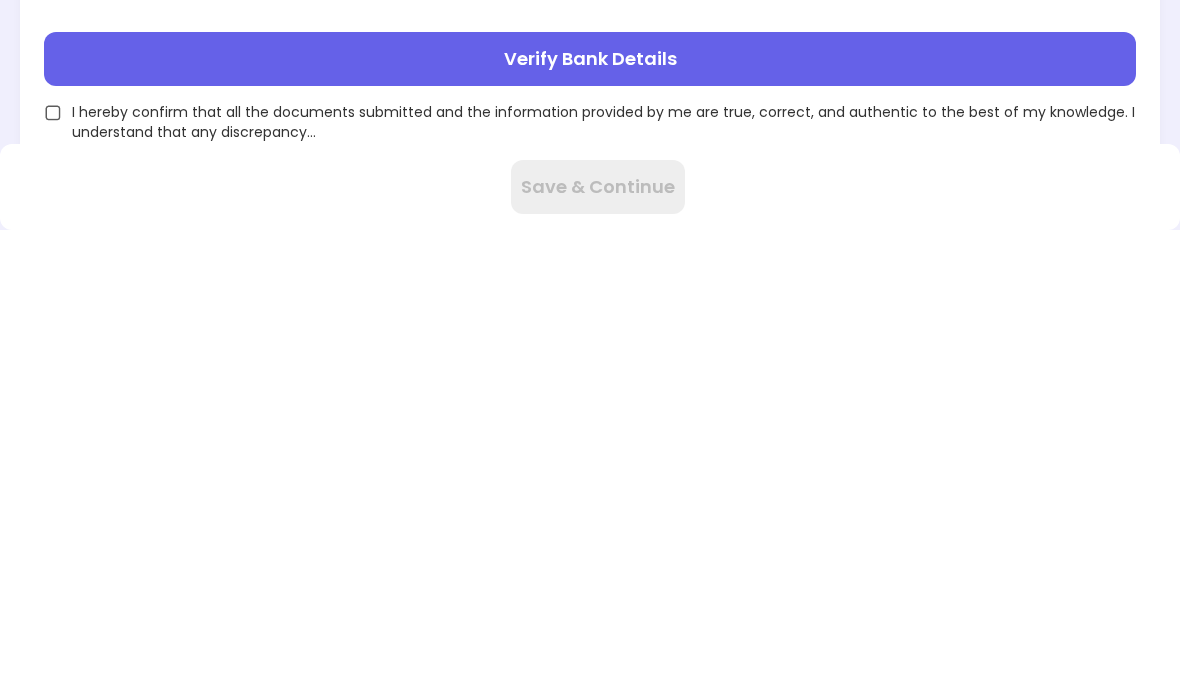 scroll, scrollTop: 597, scrollLeft: 0, axis: vertical 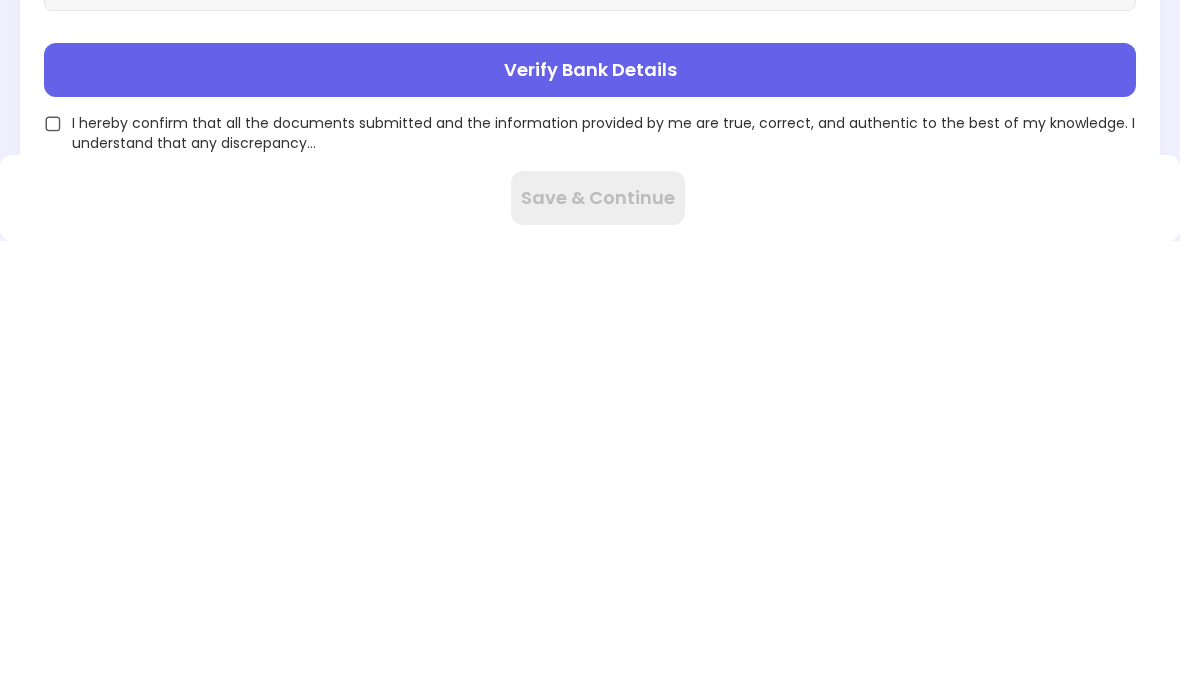 type on "**********" 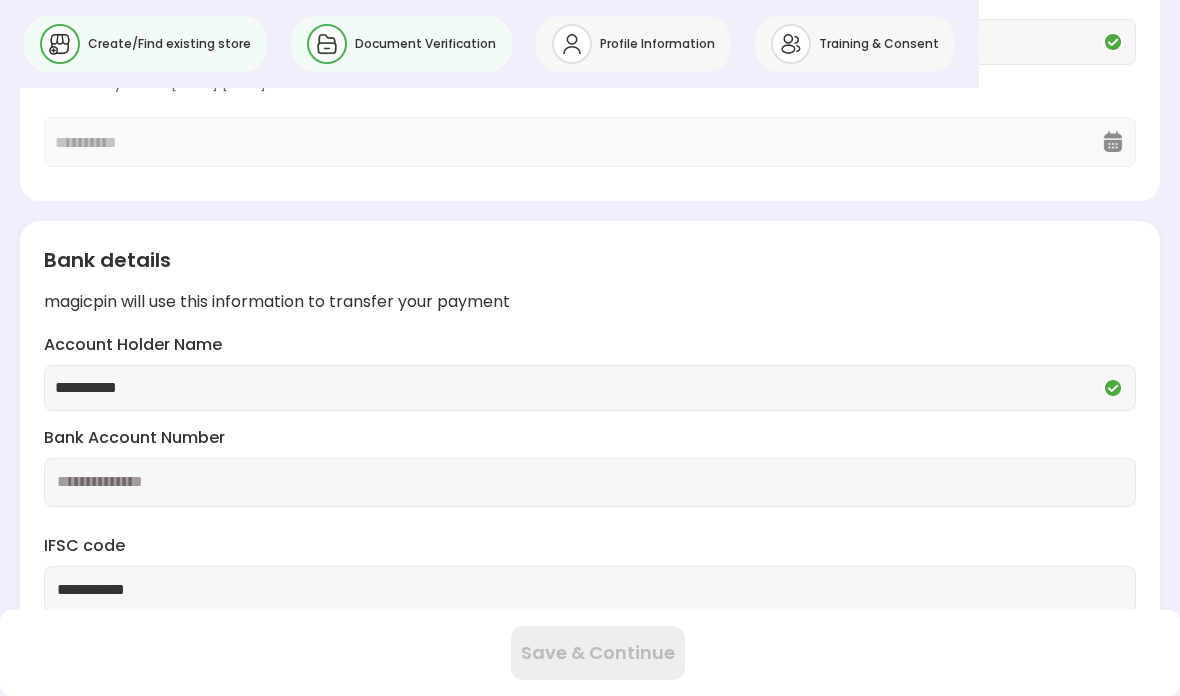 scroll, scrollTop: 423, scrollLeft: 0, axis: vertical 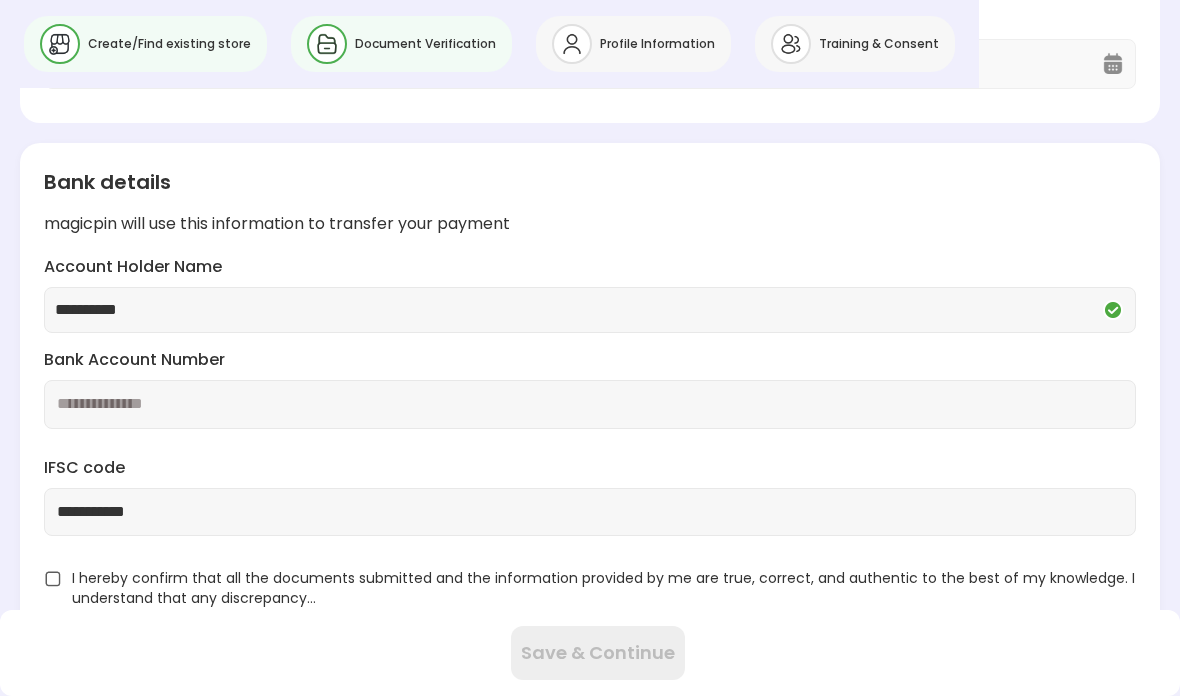 click at bounding box center (53, 579) 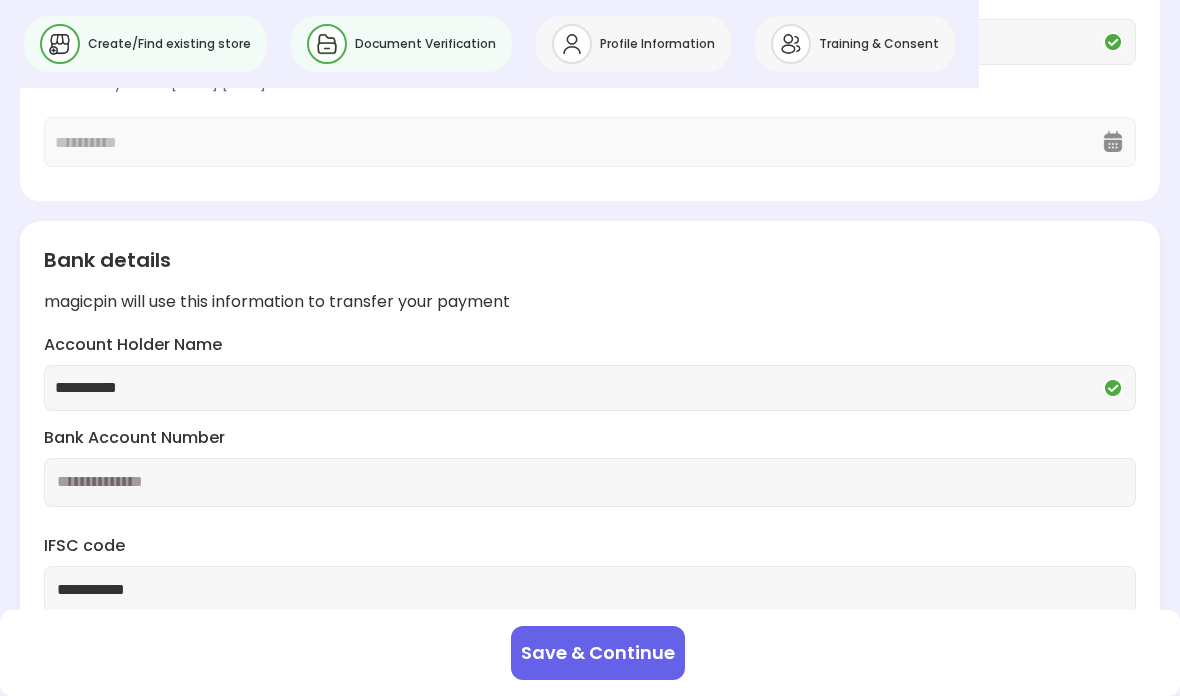 scroll, scrollTop: 423, scrollLeft: 0, axis: vertical 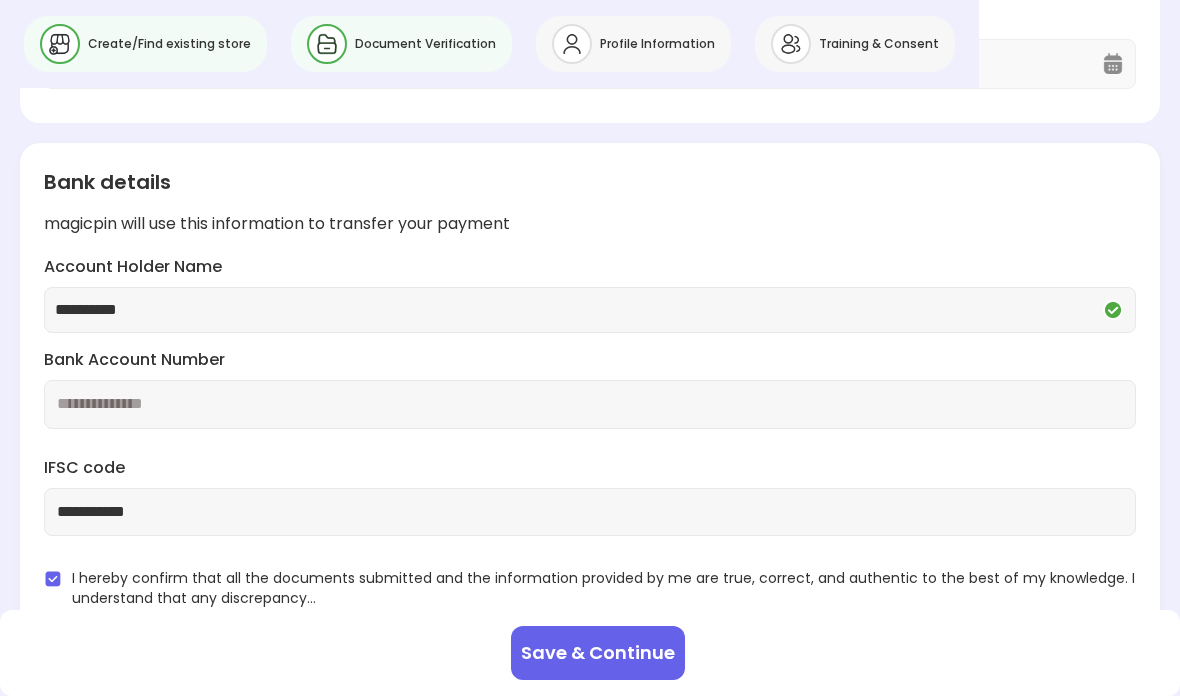 click on "Save & Continue" at bounding box center (598, 653) 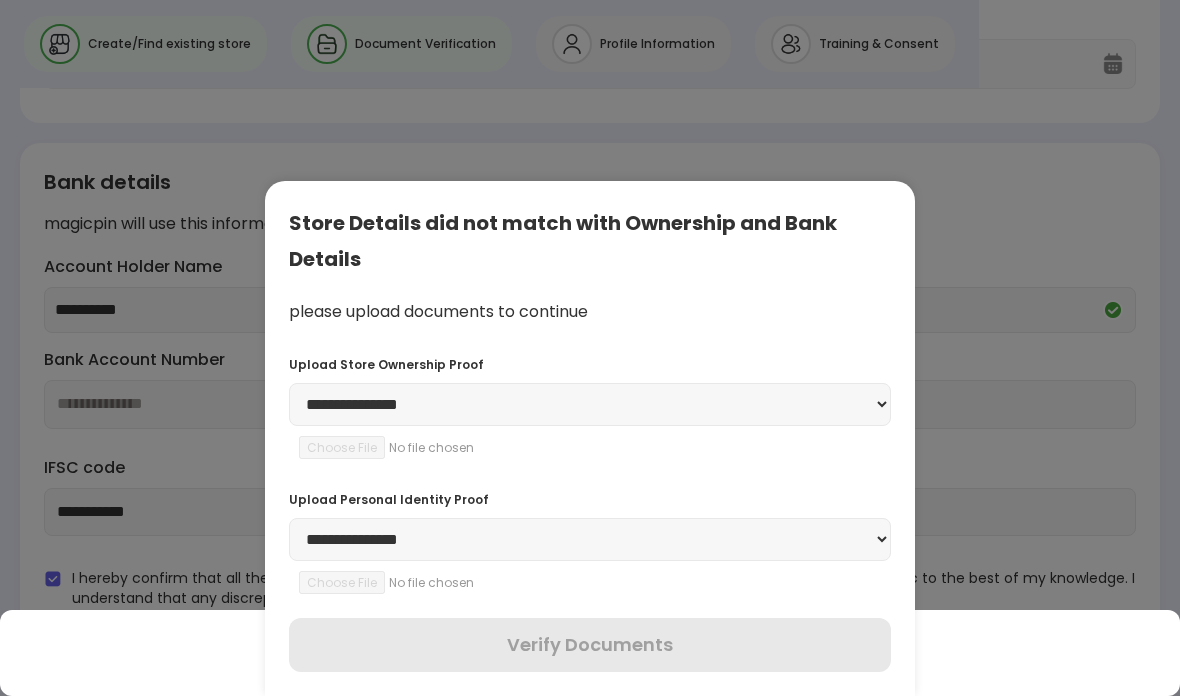 click at bounding box center [590, 348] 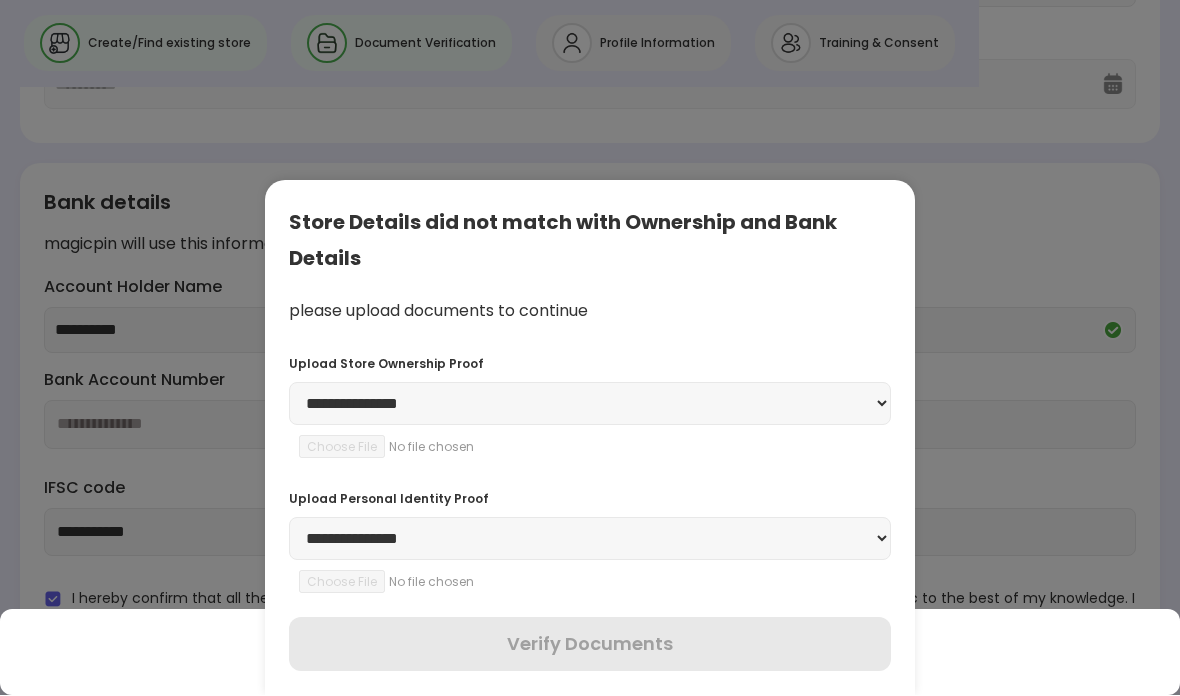 scroll, scrollTop: 343, scrollLeft: 0, axis: vertical 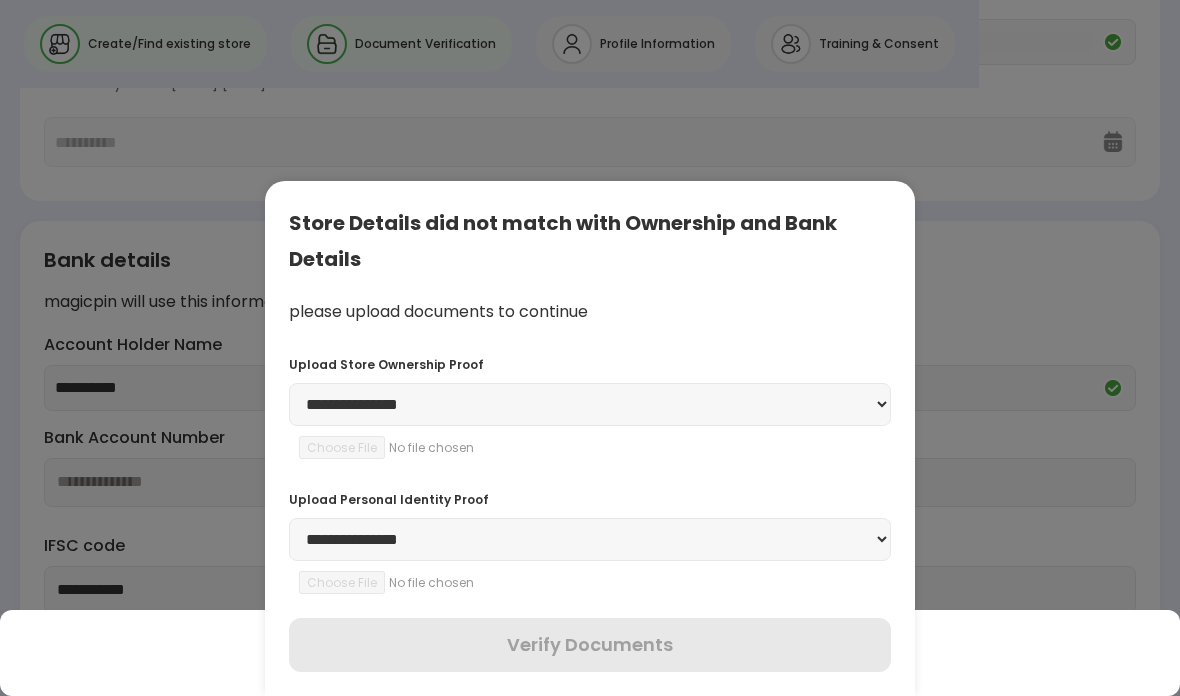 click on "**********" at bounding box center (590, 404) 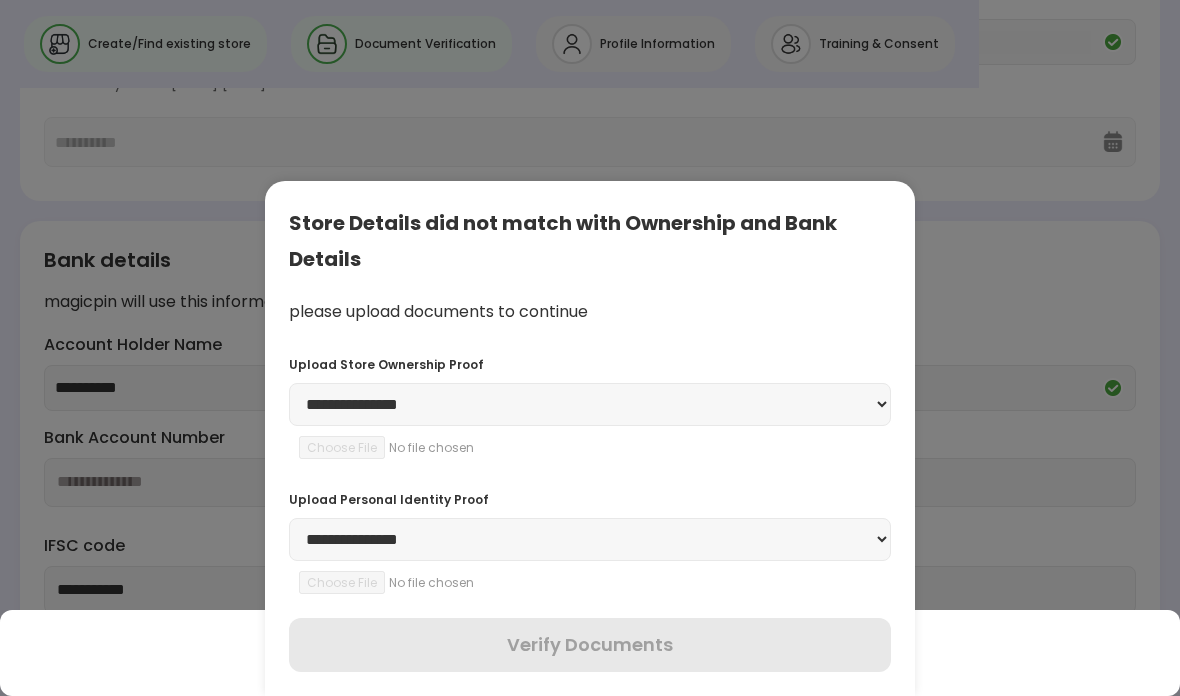 select on "**********" 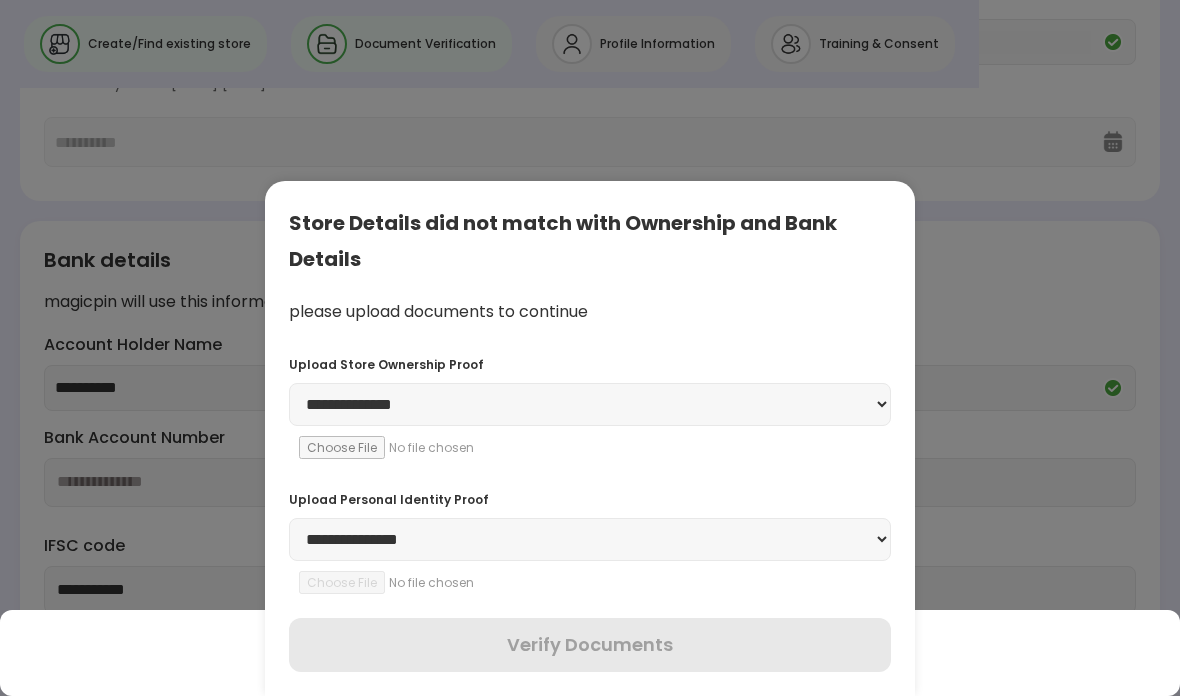 click at bounding box center [435, 447] 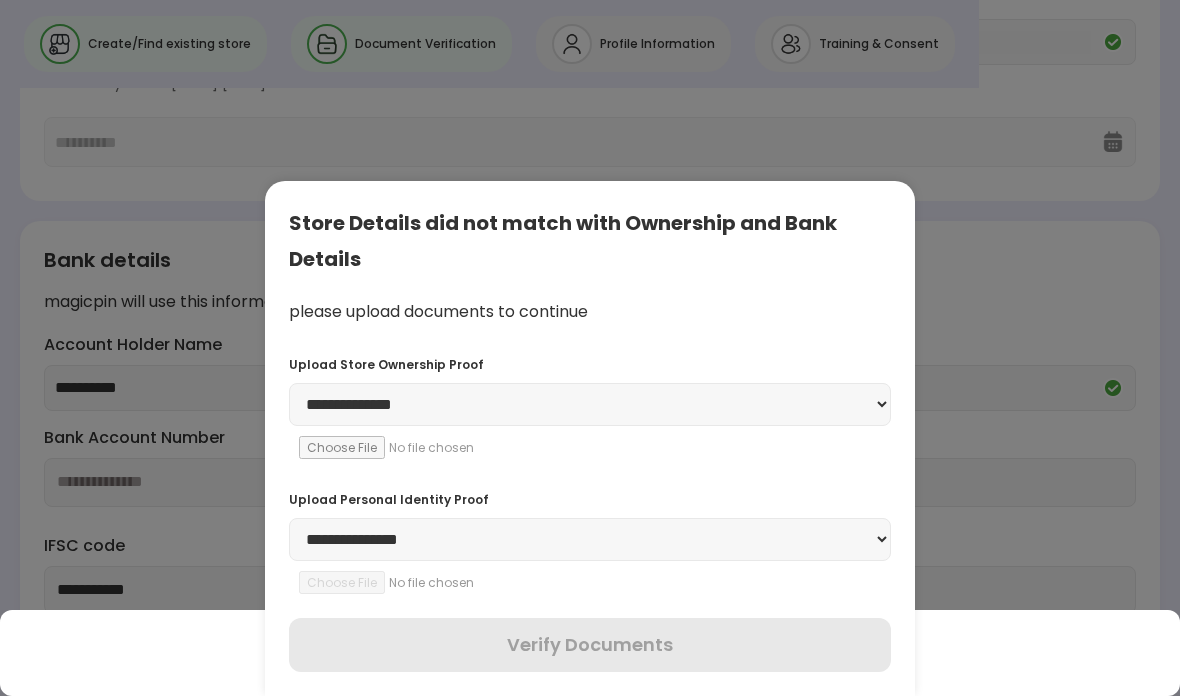 click at bounding box center [435, 447] 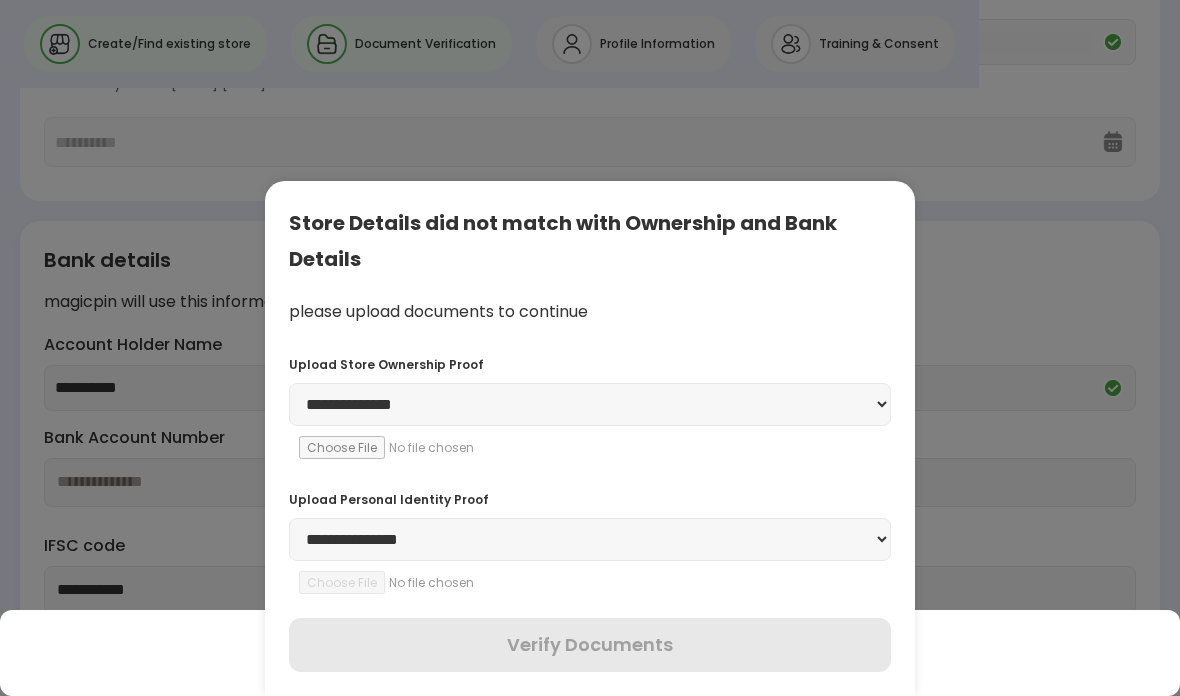 type on "**********" 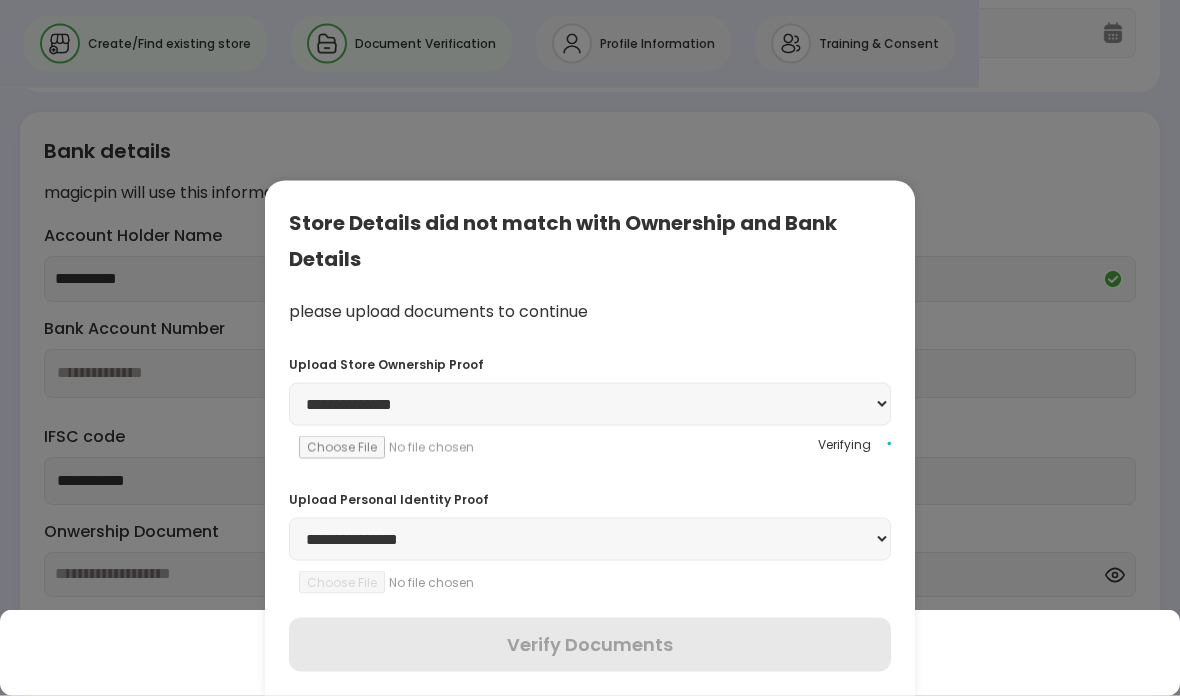 scroll, scrollTop: 453, scrollLeft: 0, axis: vertical 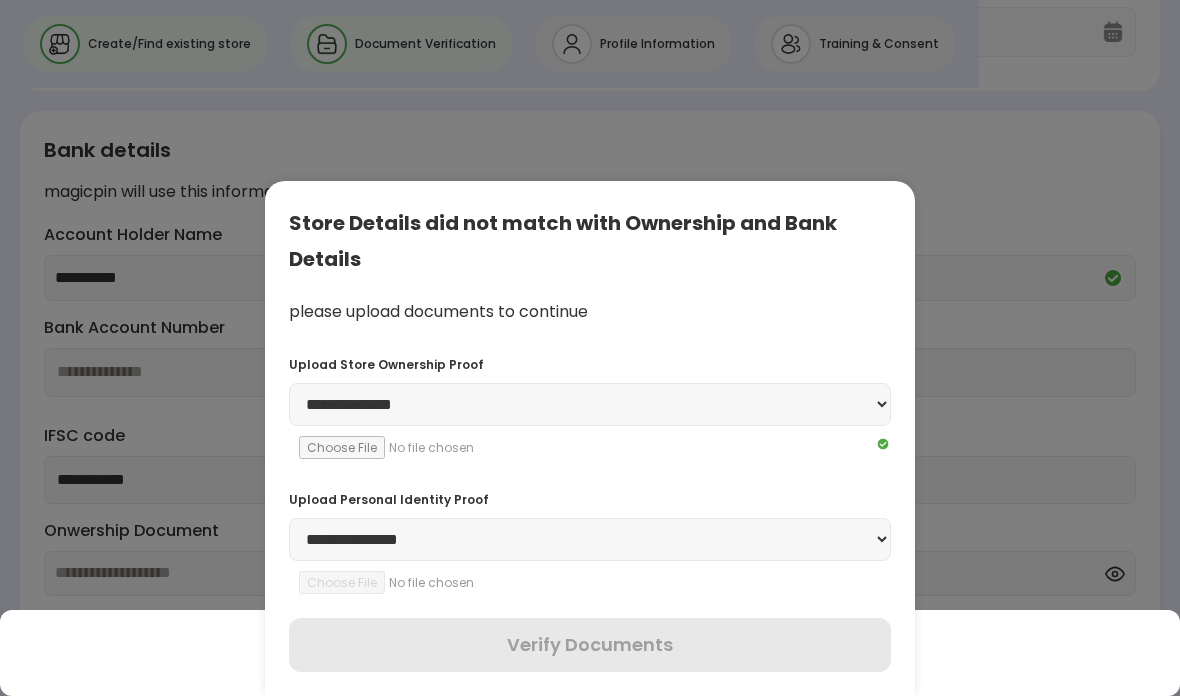 click on "**********" at bounding box center (590, 539) 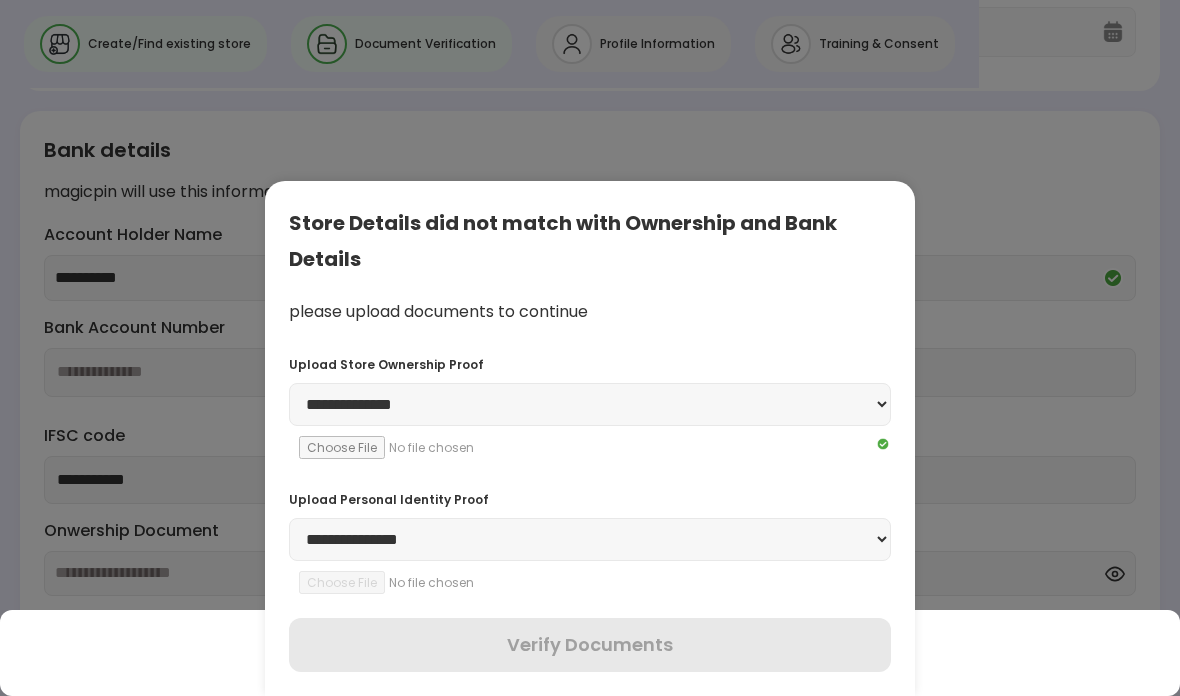 select on "********" 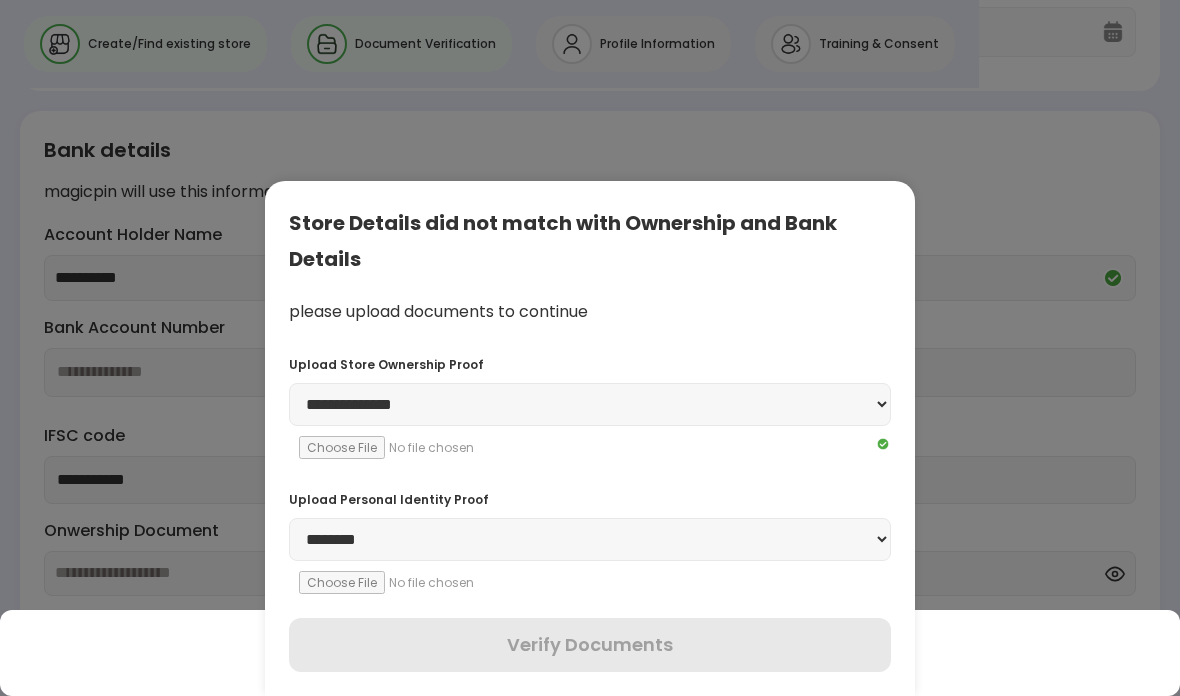 scroll, scrollTop: 415, scrollLeft: 0, axis: vertical 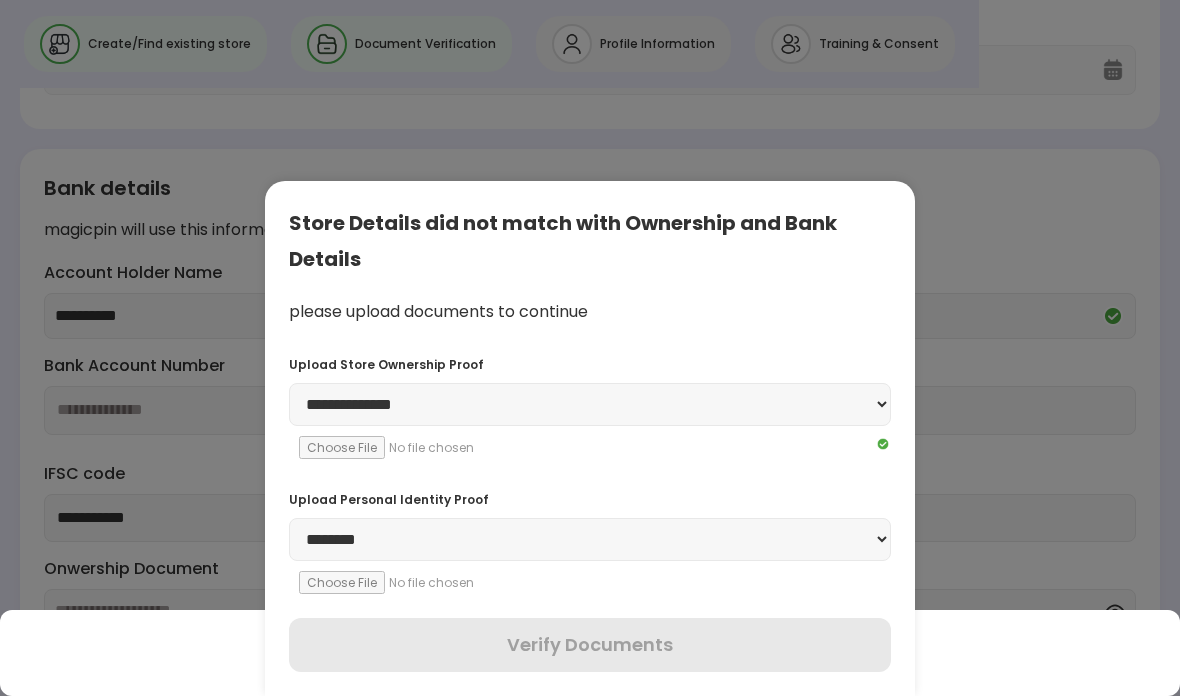 click at bounding box center (435, 582) 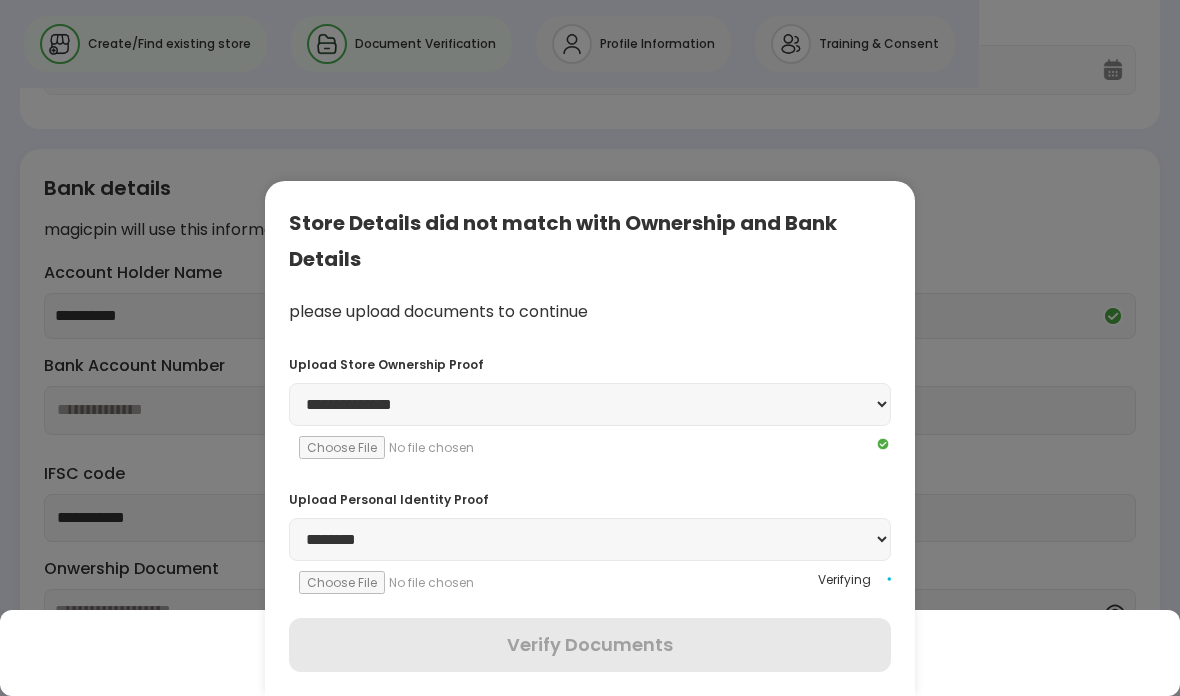 scroll, scrollTop: 413, scrollLeft: 0, axis: vertical 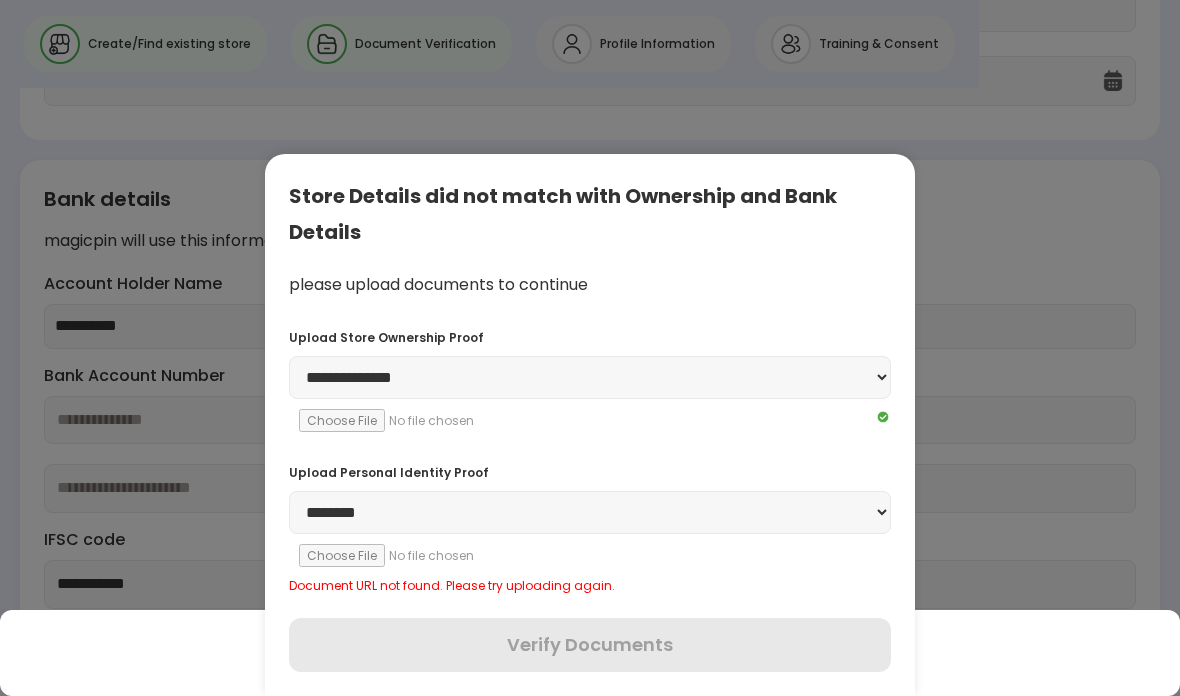 click on "**********" at bounding box center [590, 523] 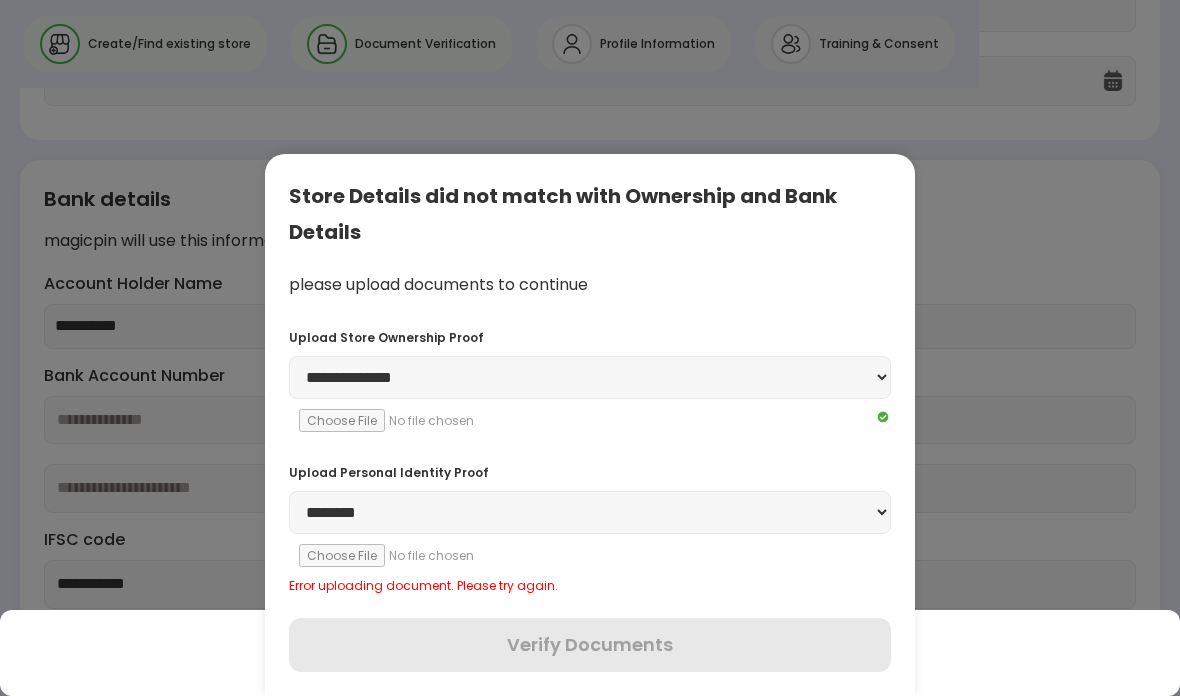 click on "**********" at bounding box center [590, 512] 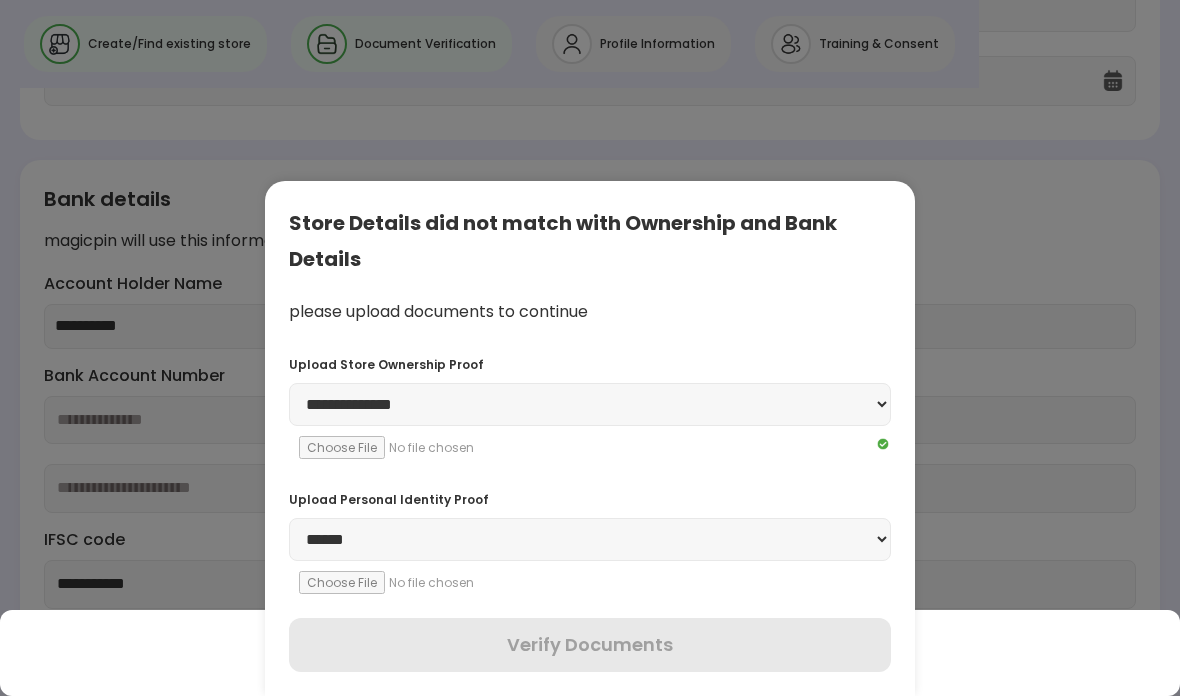 click at bounding box center [435, 582] 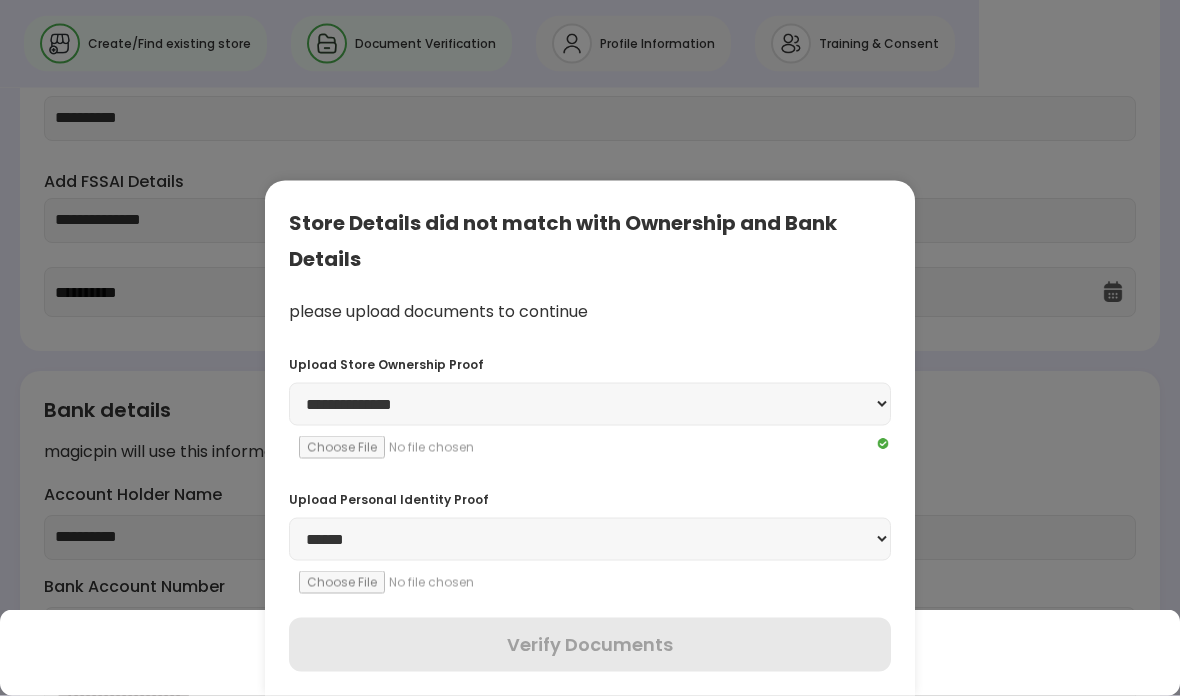 scroll, scrollTop: 199, scrollLeft: 0, axis: vertical 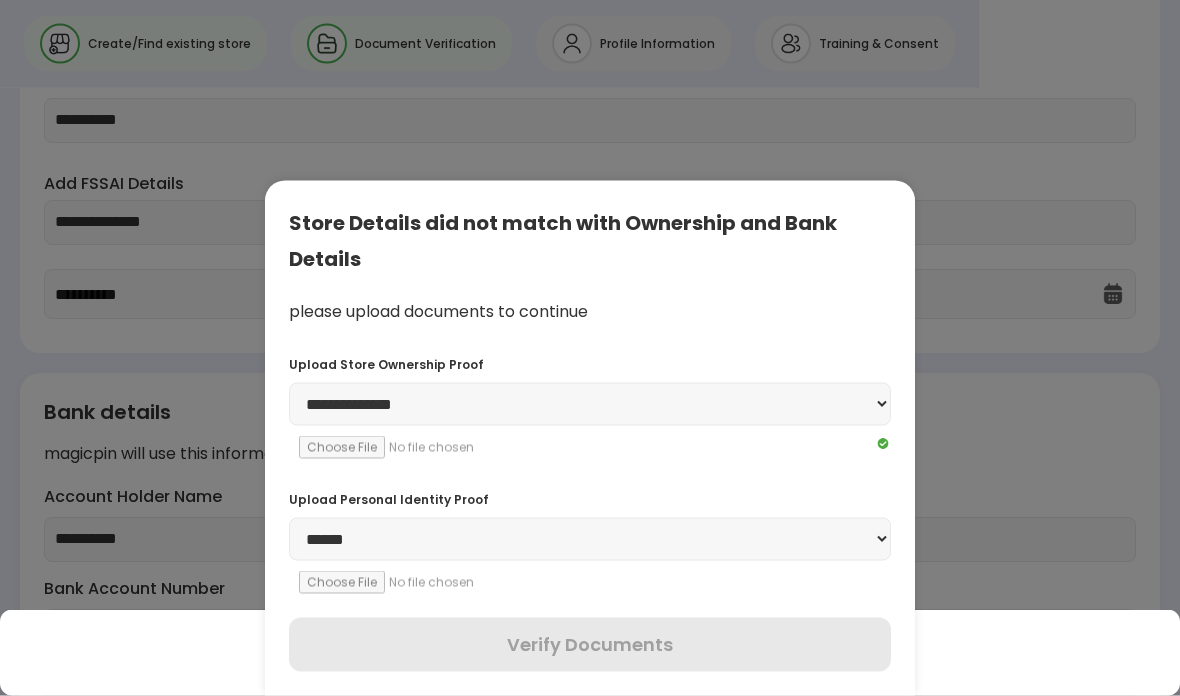 click at bounding box center (435, 582) 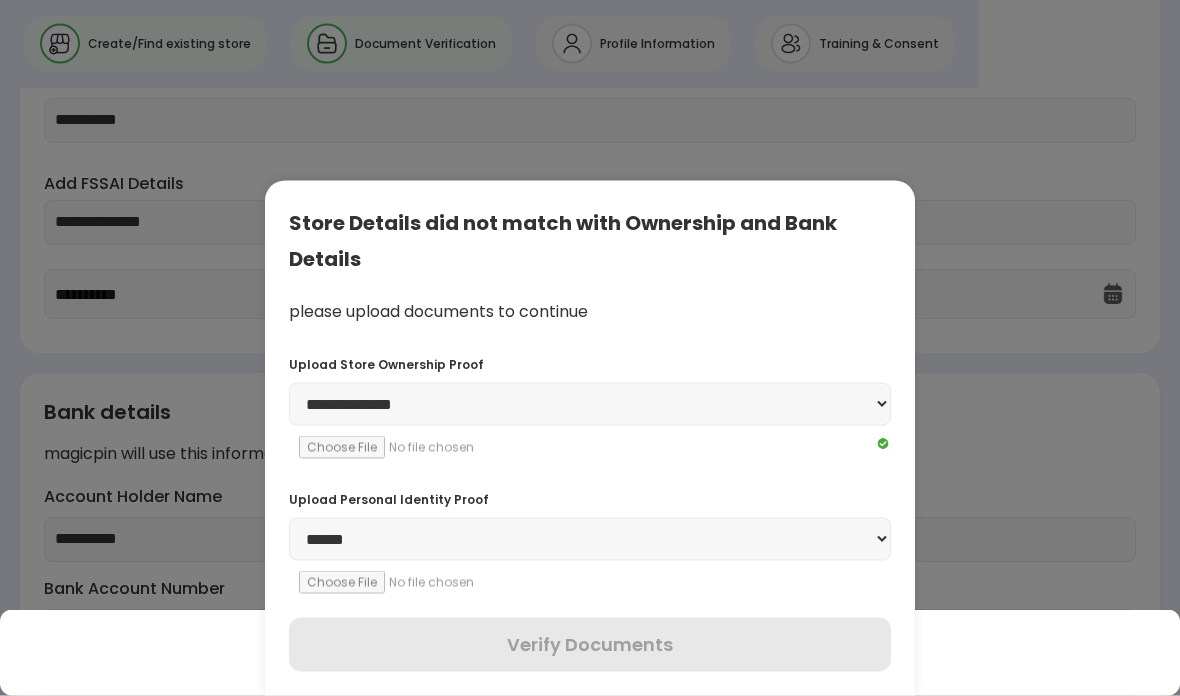 scroll, scrollTop: 200, scrollLeft: 0, axis: vertical 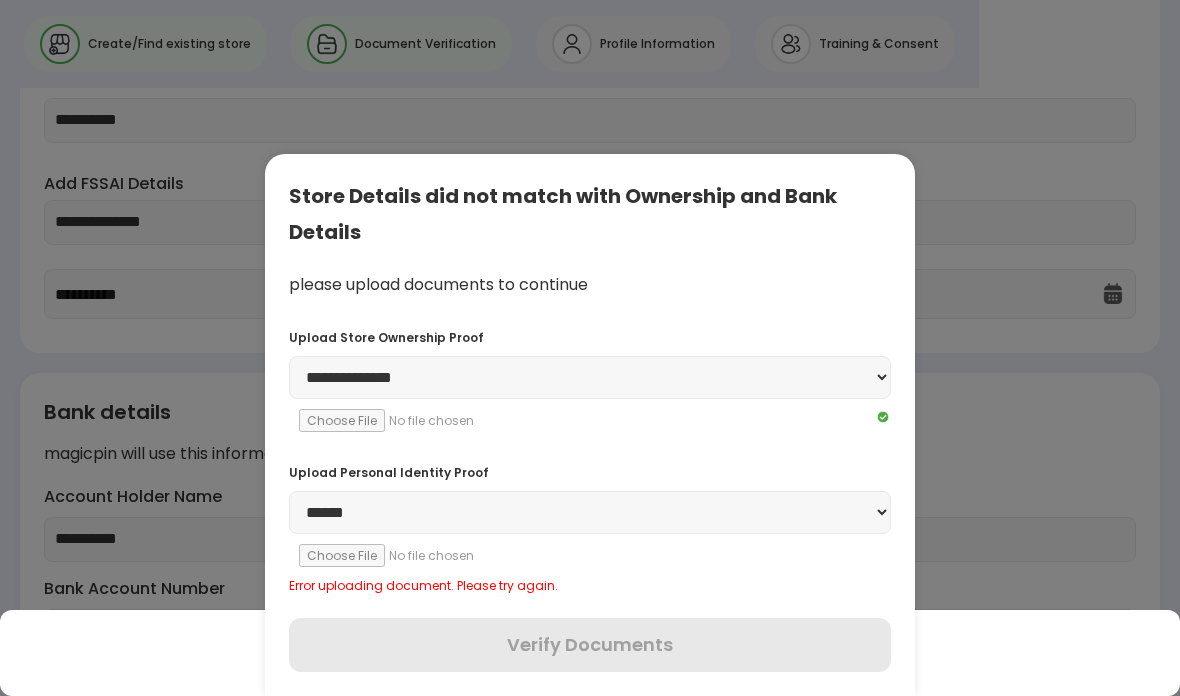 click at bounding box center [435, 555] 